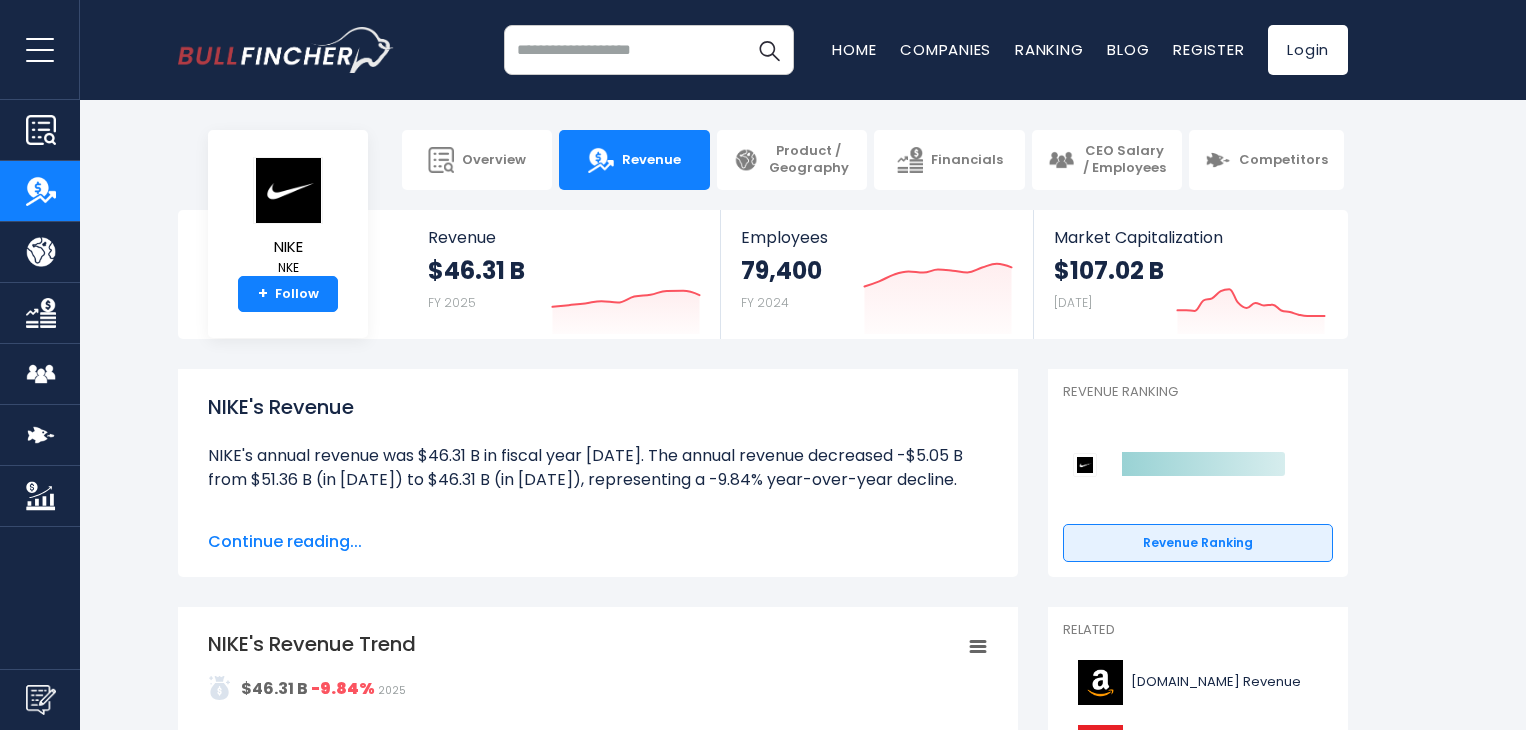 scroll, scrollTop: 0, scrollLeft: 0, axis: both 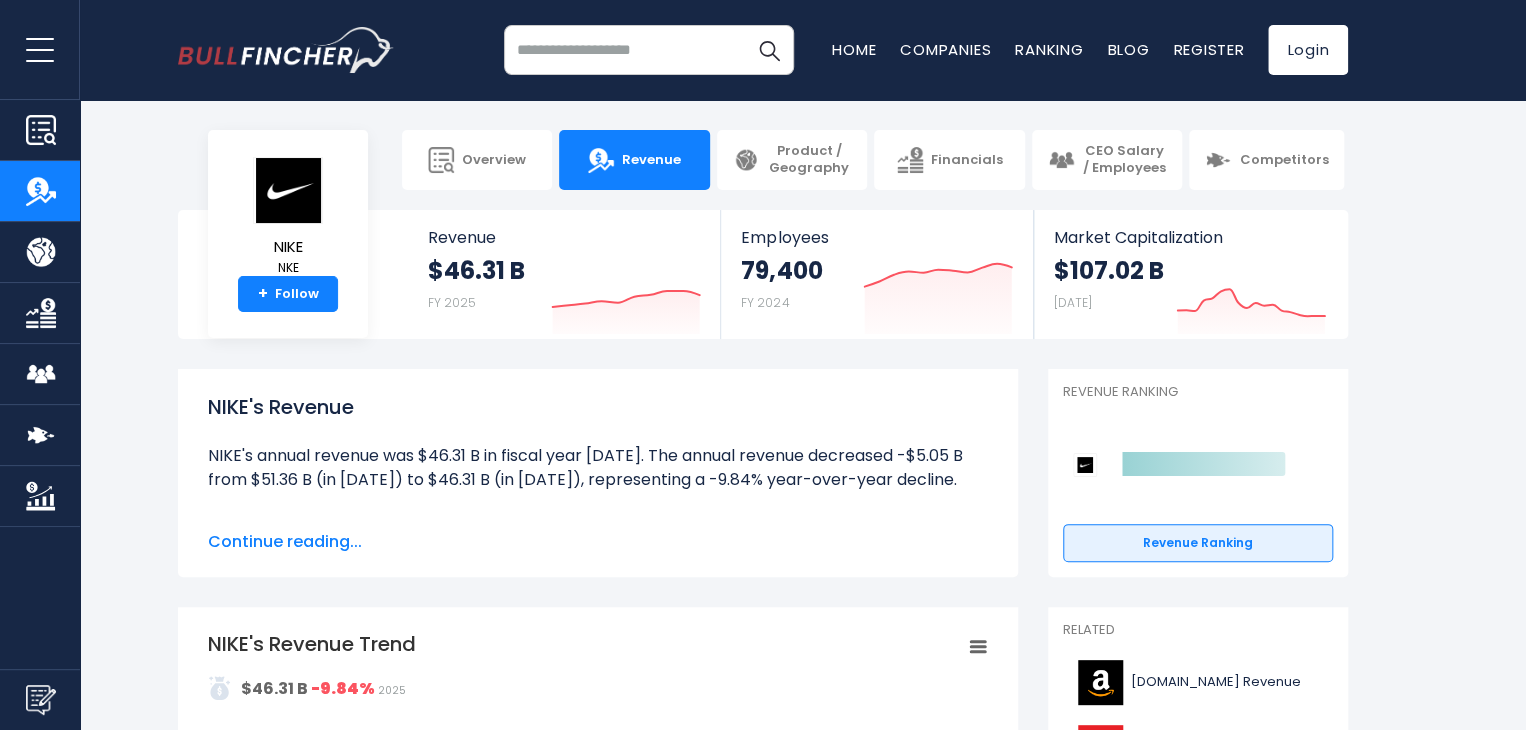 click on "NIKE's Revenue
NIKE's annual revenue was $46.31 B in fiscal year 2025. The annual revenue decreased -$5.05 B from $51.36 B (in 2024) to $46.31 B (in 2025), representing a -9.84% year-over-year decline.
NIKE's quarterly revenue was $11.10 B in the quarter ending May 2025. The quarterly revenue decreased -$1.51 B from $12.61 B (in Q4: Sept 2024) to $11.10 B (in Q4: Sept 2025), representing a -11.97% year-over-year decline.
." at bounding box center (763, 3158) 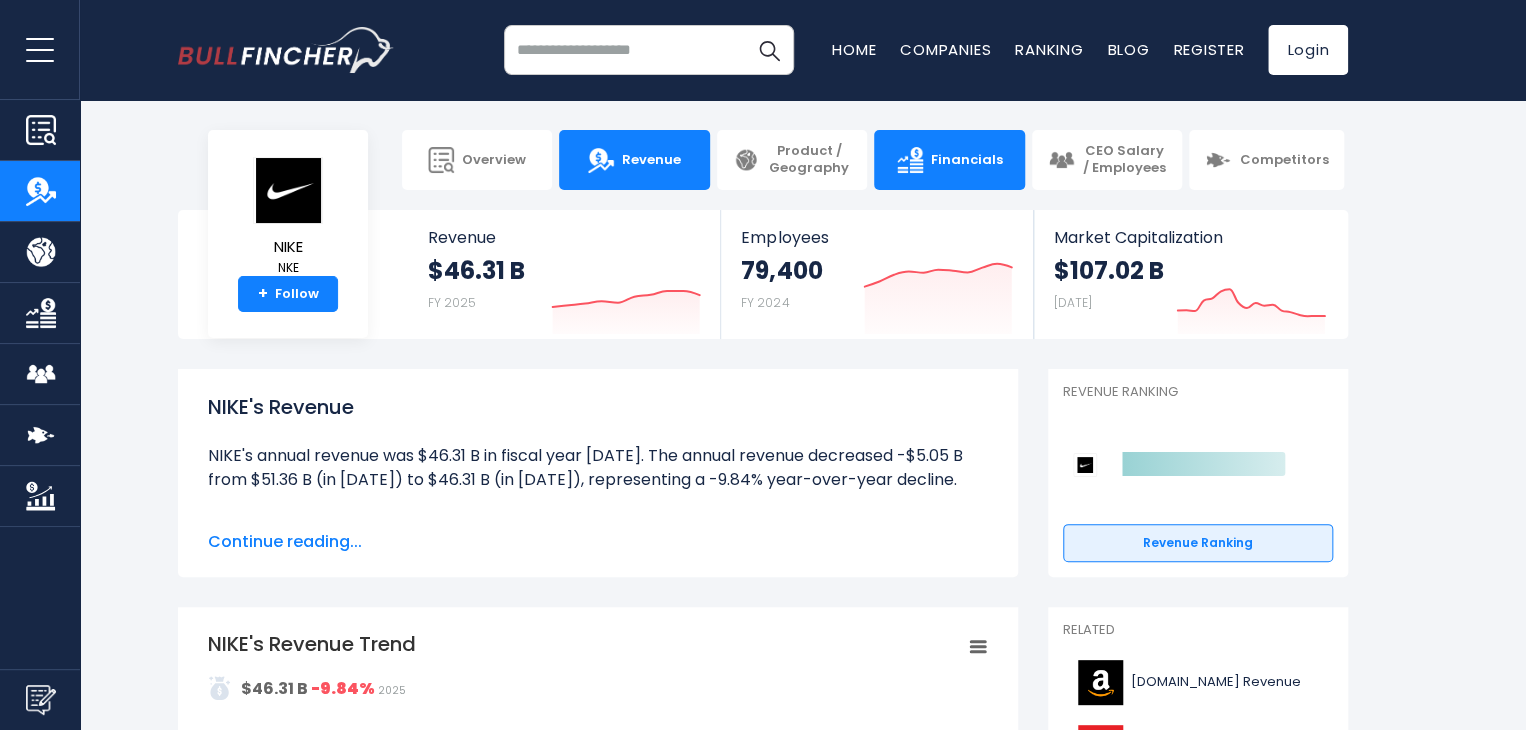 click on "Financials" at bounding box center (949, 160) 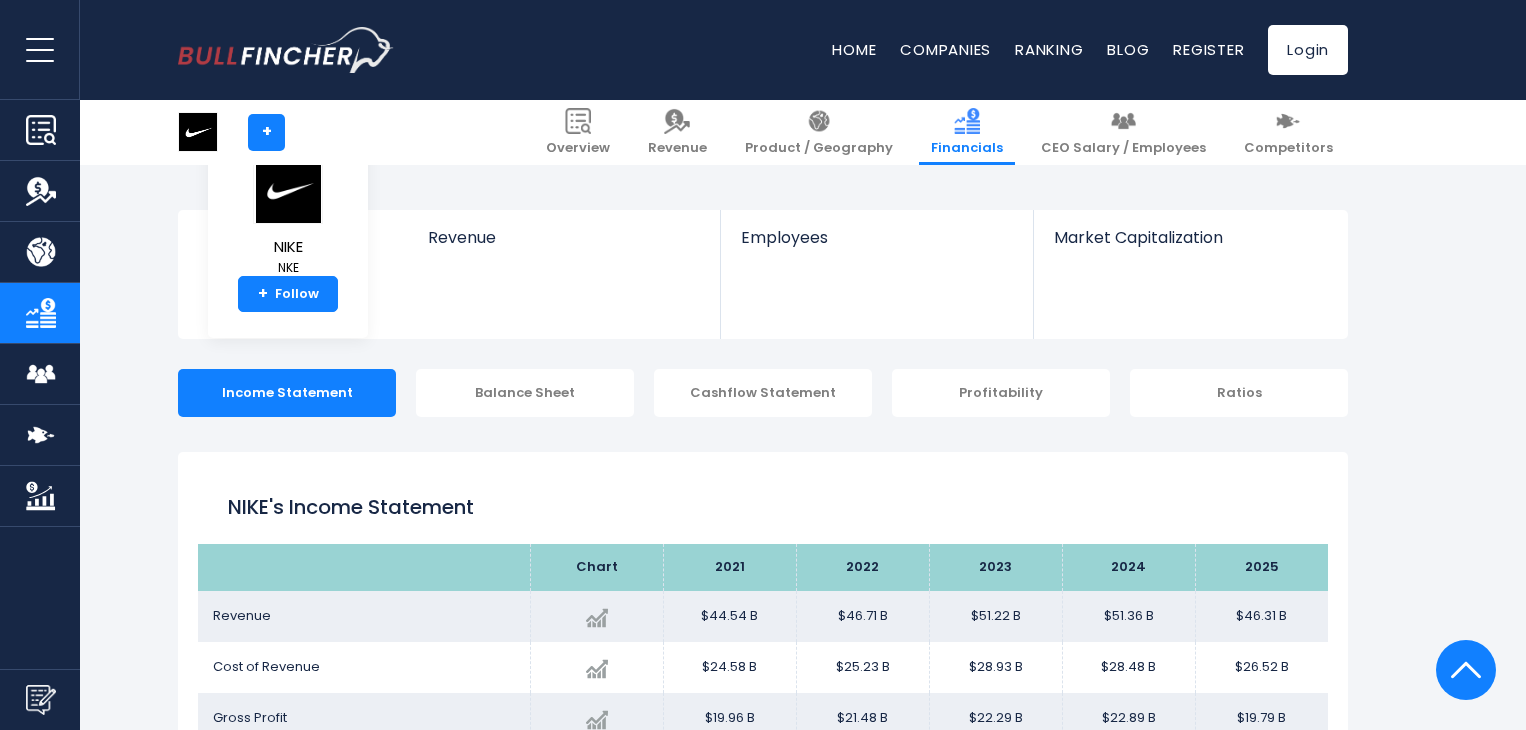 scroll, scrollTop: 465, scrollLeft: 0, axis: vertical 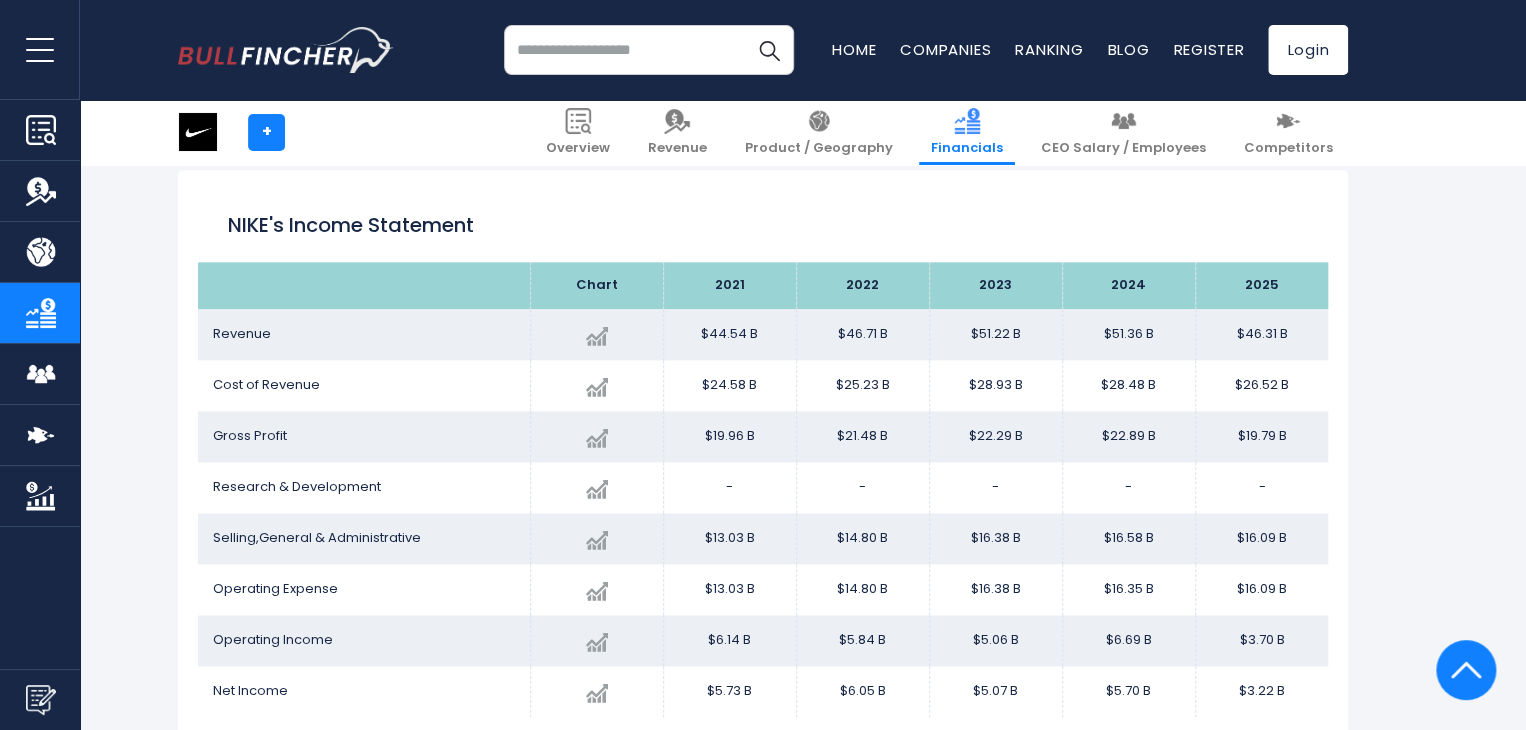 click on "+
Overview
Revenue
Product / Geography
Financials
Competitors" at bounding box center [763, 132] 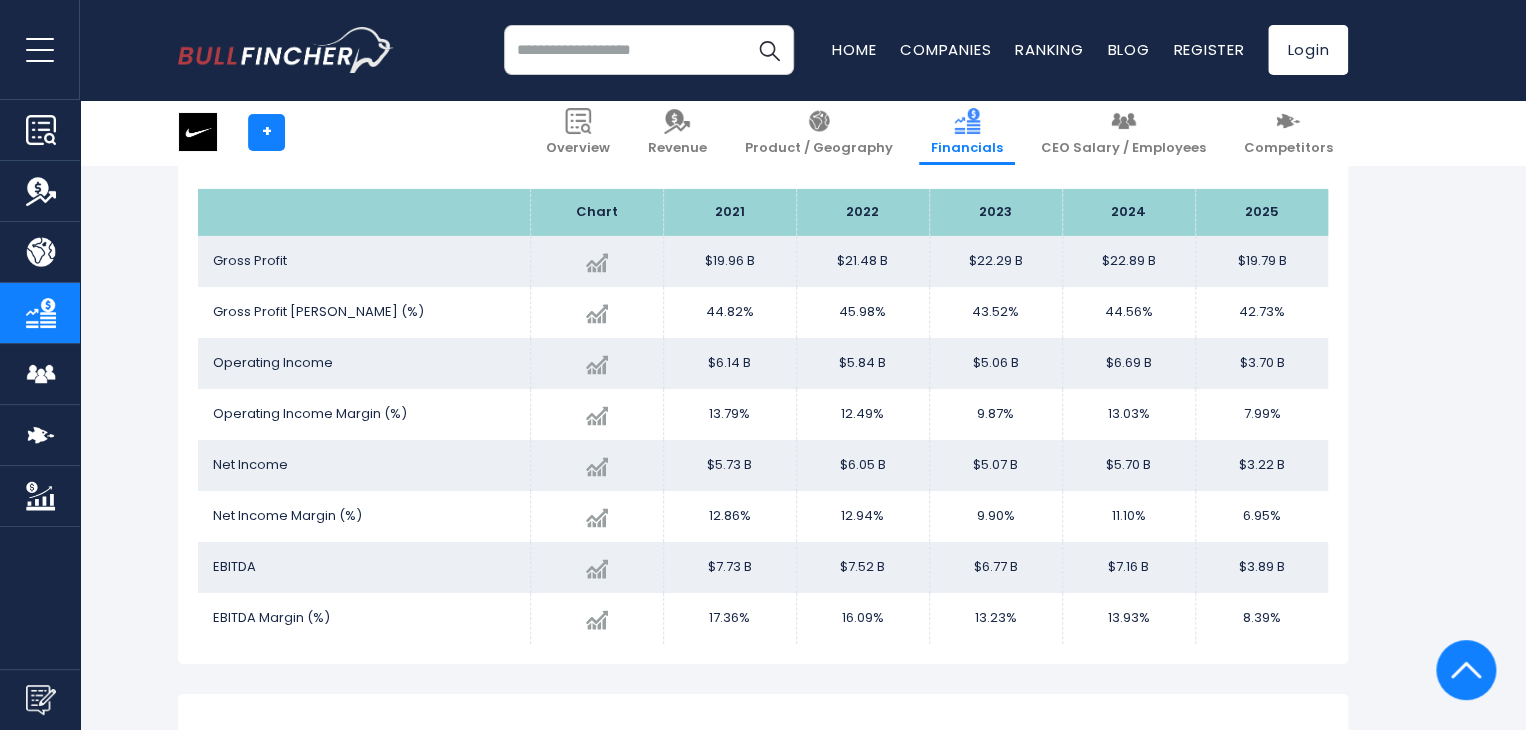 scroll, scrollTop: 3320, scrollLeft: 0, axis: vertical 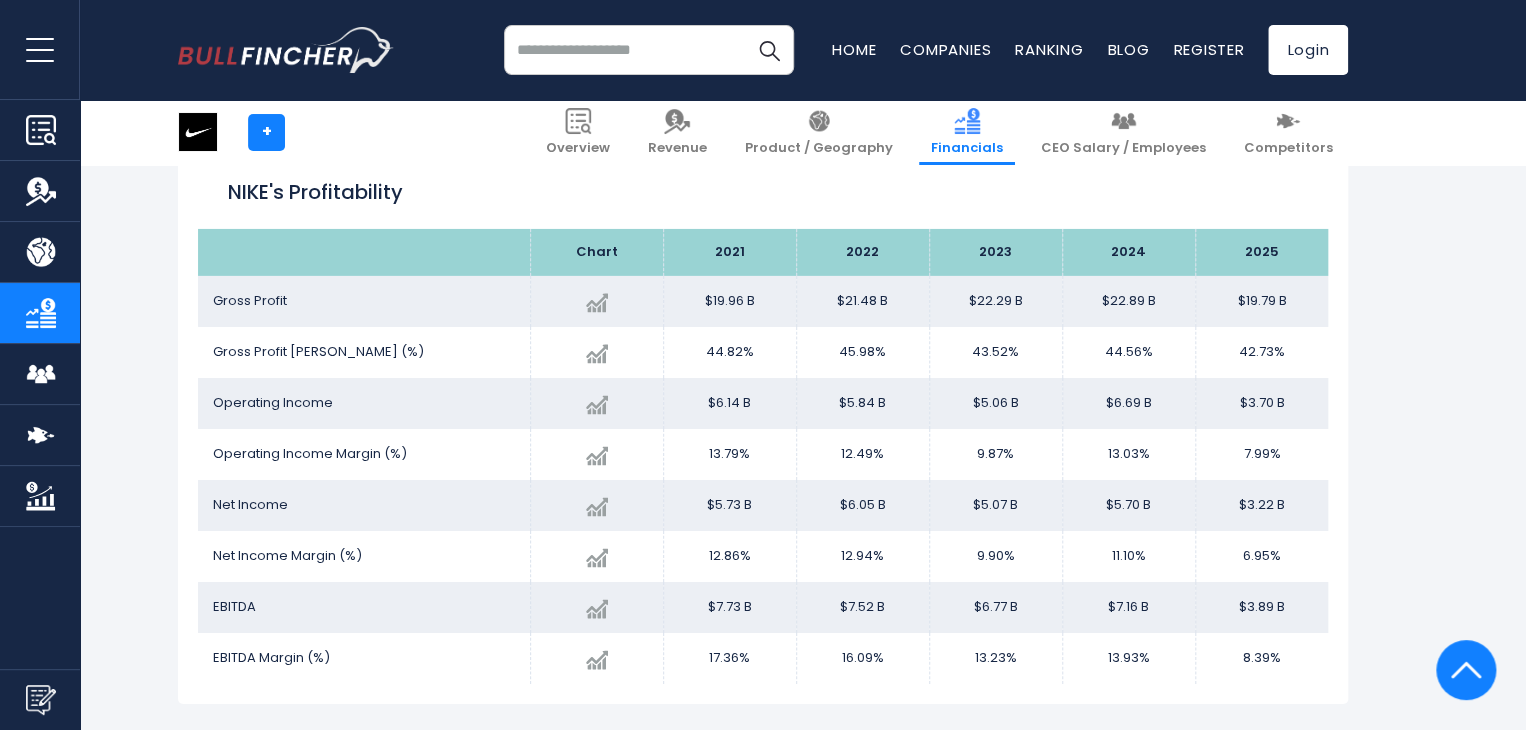drag, startPoint x: 973, startPoint y: 353, endPoint x: 1063, endPoint y: 346, distance: 90.27181 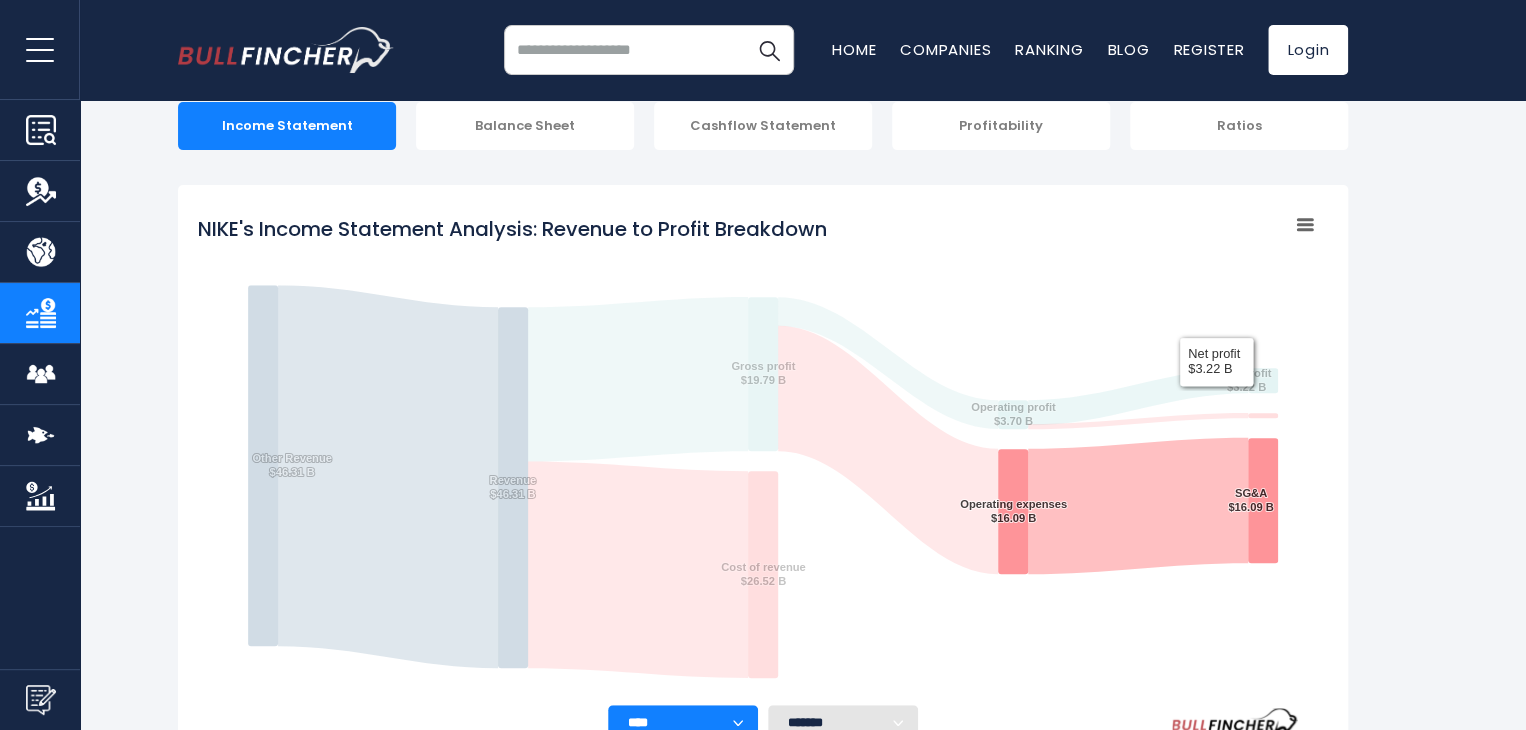 scroll, scrollTop: 0, scrollLeft: 0, axis: both 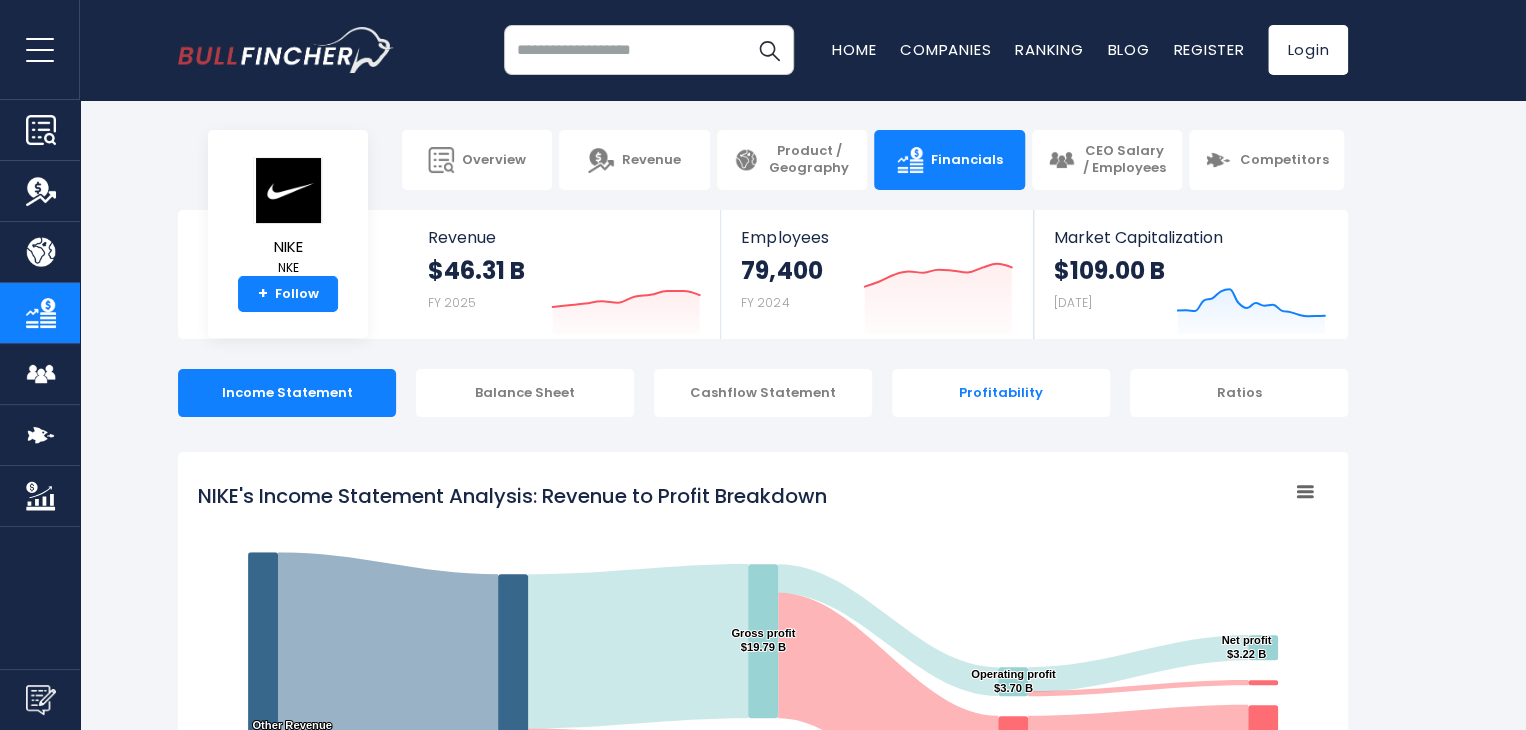 click on "Profitability" at bounding box center [1001, 393] 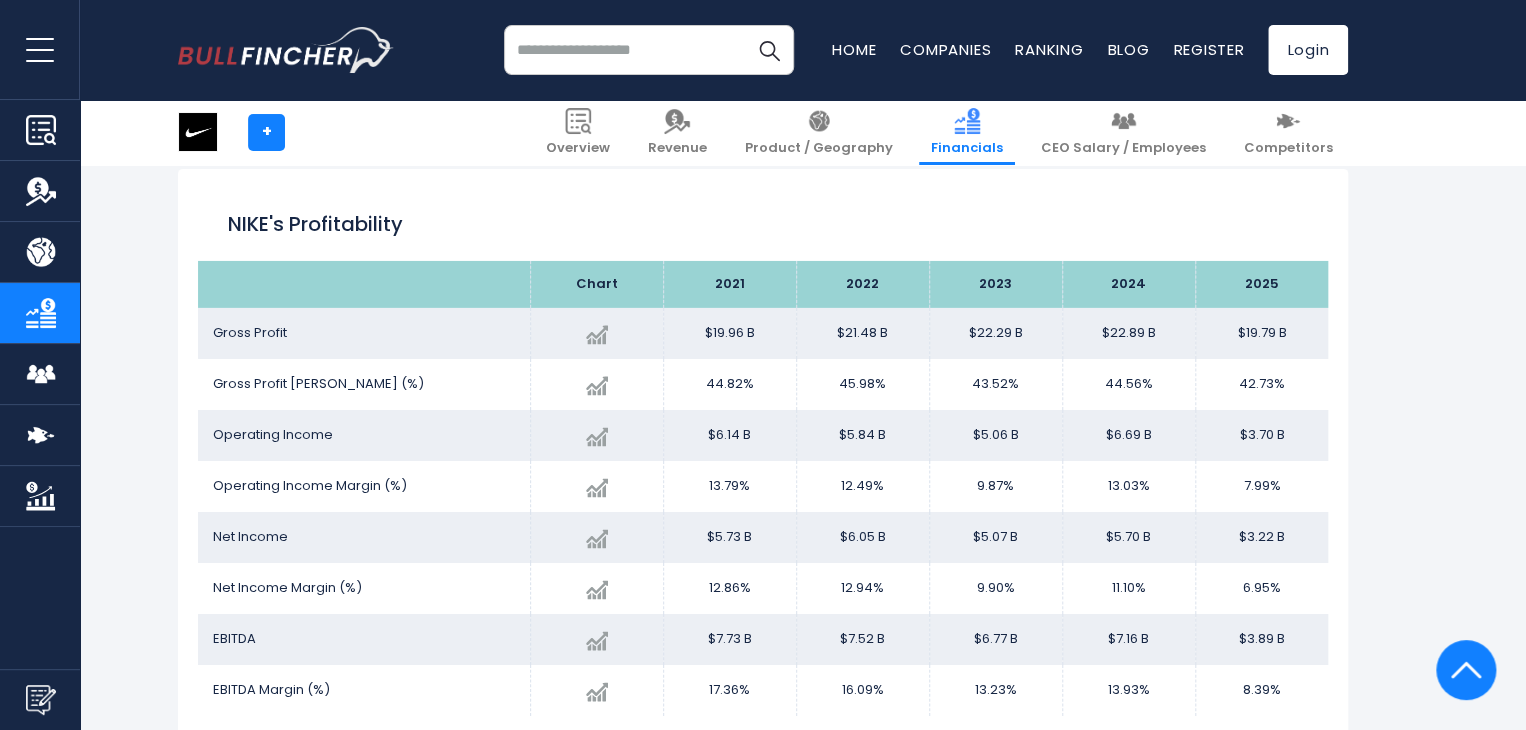 scroll, scrollTop: 3328, scrollLeft: 0, axis: vertical 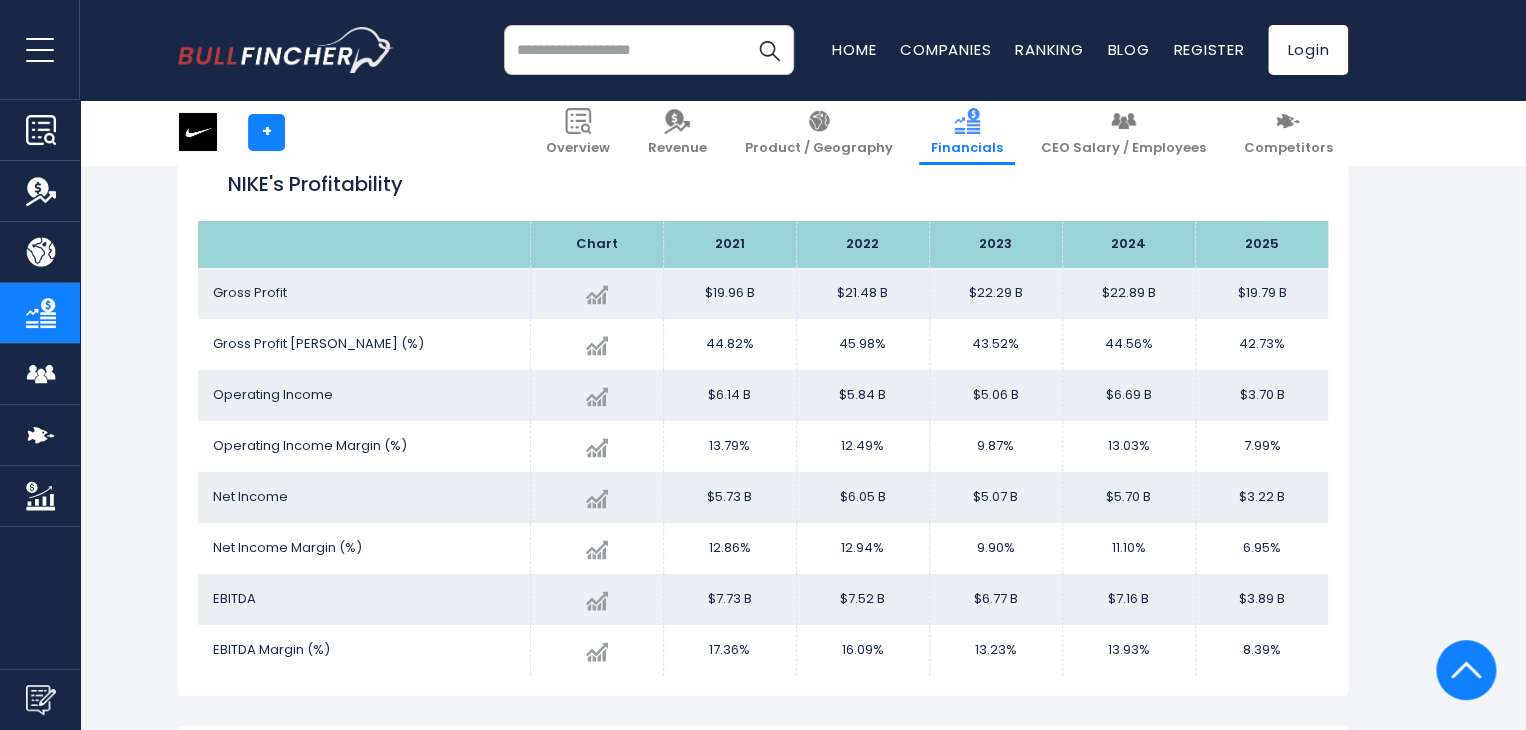 drag, startPoint x: 156, startPoint y: 288, endPoint x: 1152, endPoint y: 684, distance: 1071.8358 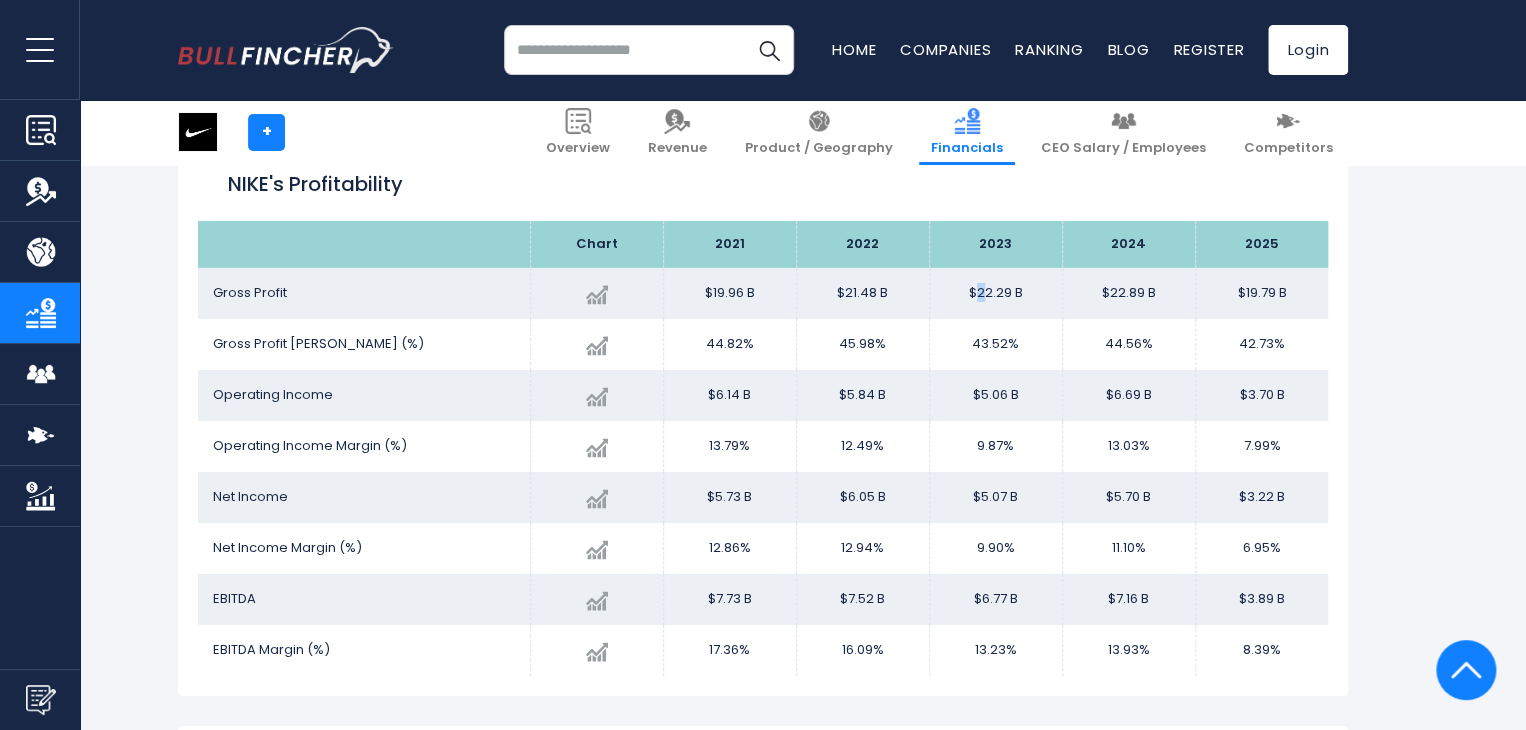 drag, startPoint x: 975, startPoint y: 287, endPoint x: 988, endPoint y: 281, distance: 14.3178215 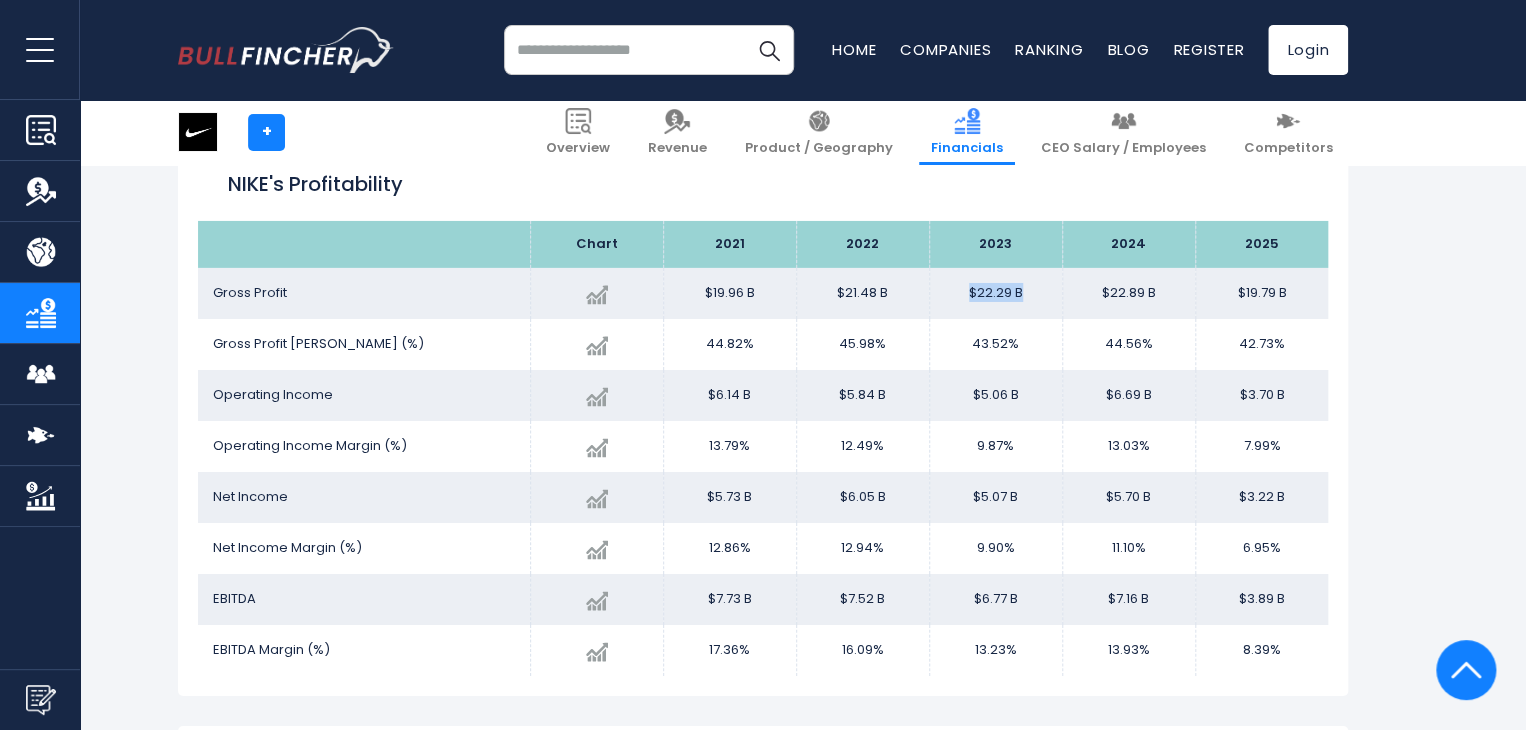 drag, startPoint x: 972, startPoint y: 289, endPoint x: 1045, endPoint y: 277, distance: 73.97973 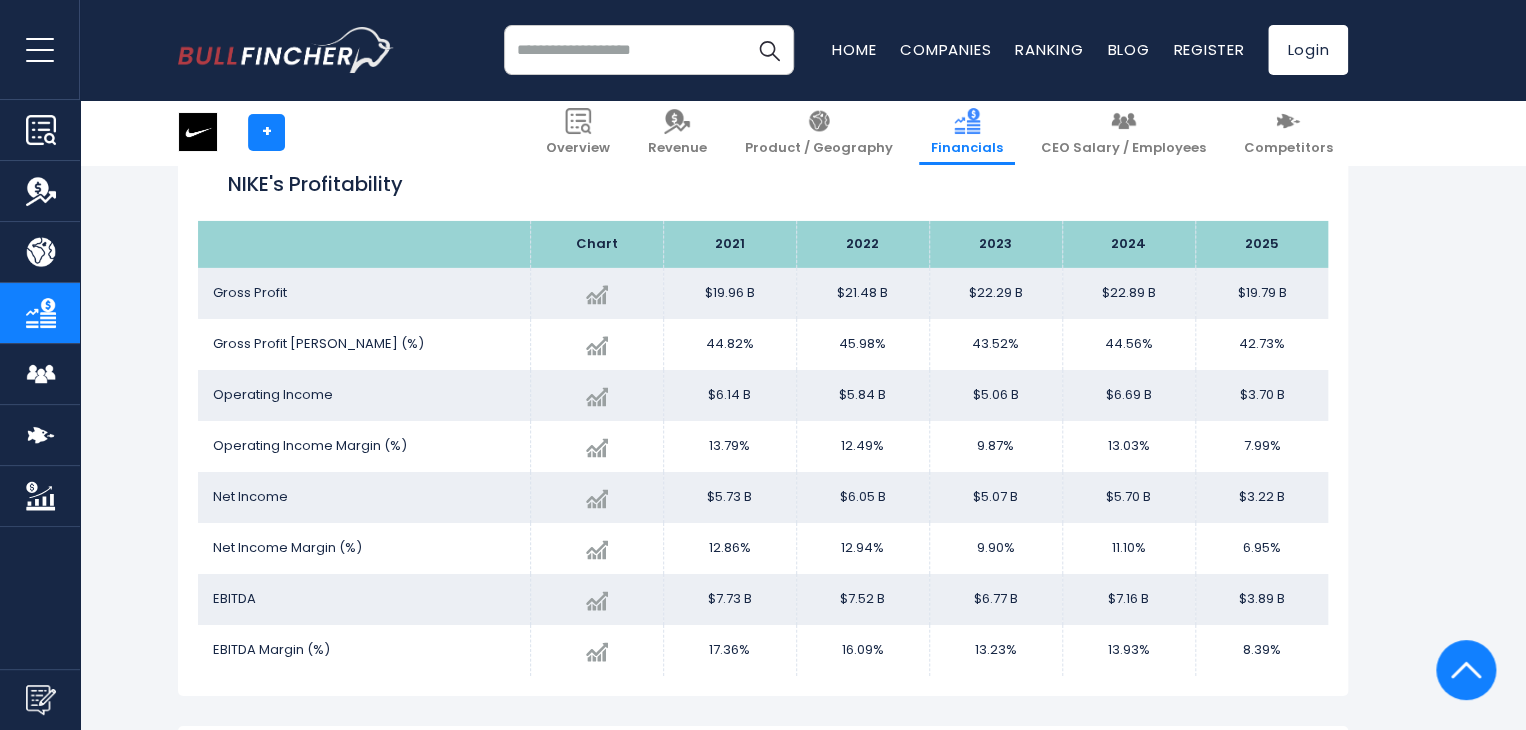 click on "NIKE's Profitability" at bounding box center [763, 185] 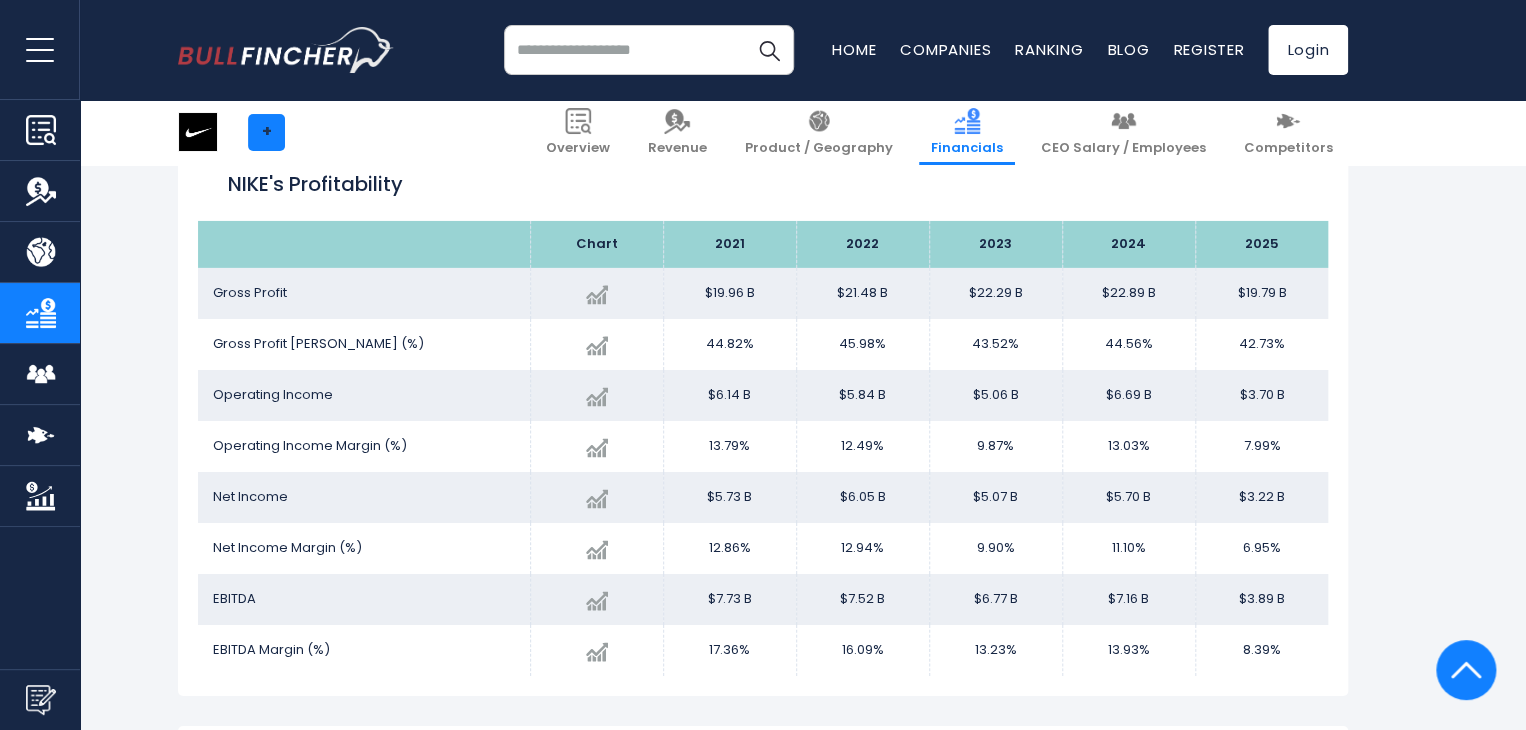 click on "+" at bounding box center [266, 132] 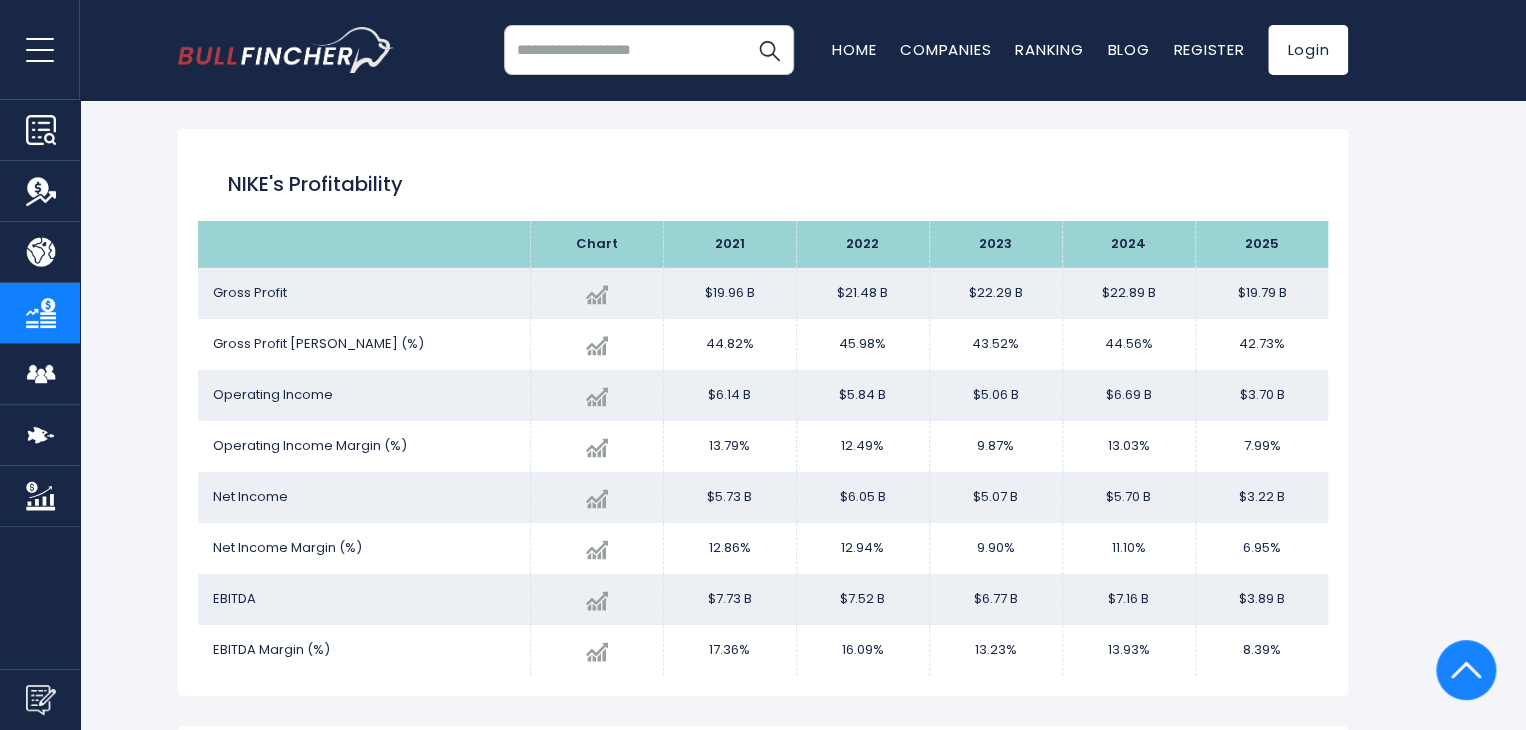 scroll, scrollTop: 0, scrollLeft: 0, axis: both 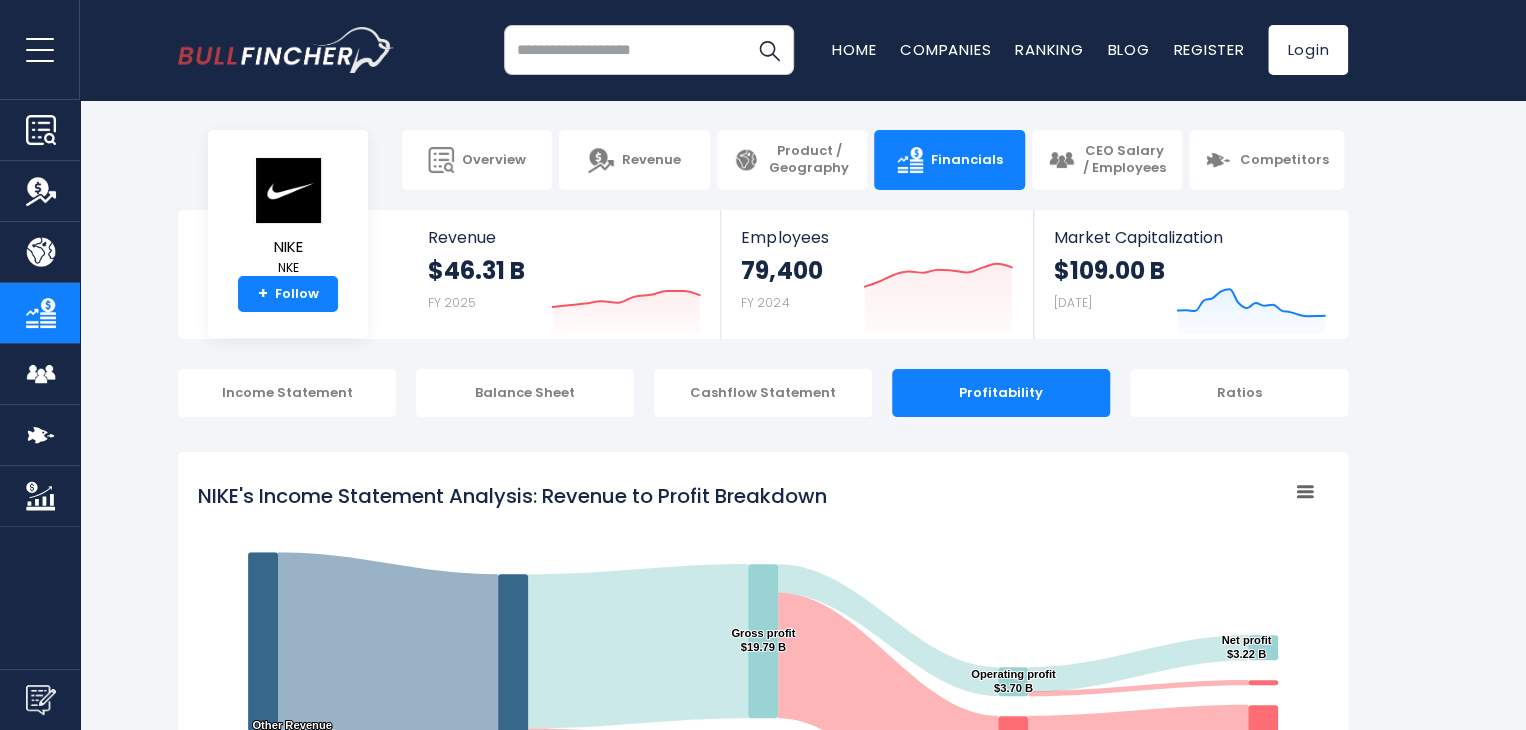 click on "Profitability" at bounding box center (1001, 393) 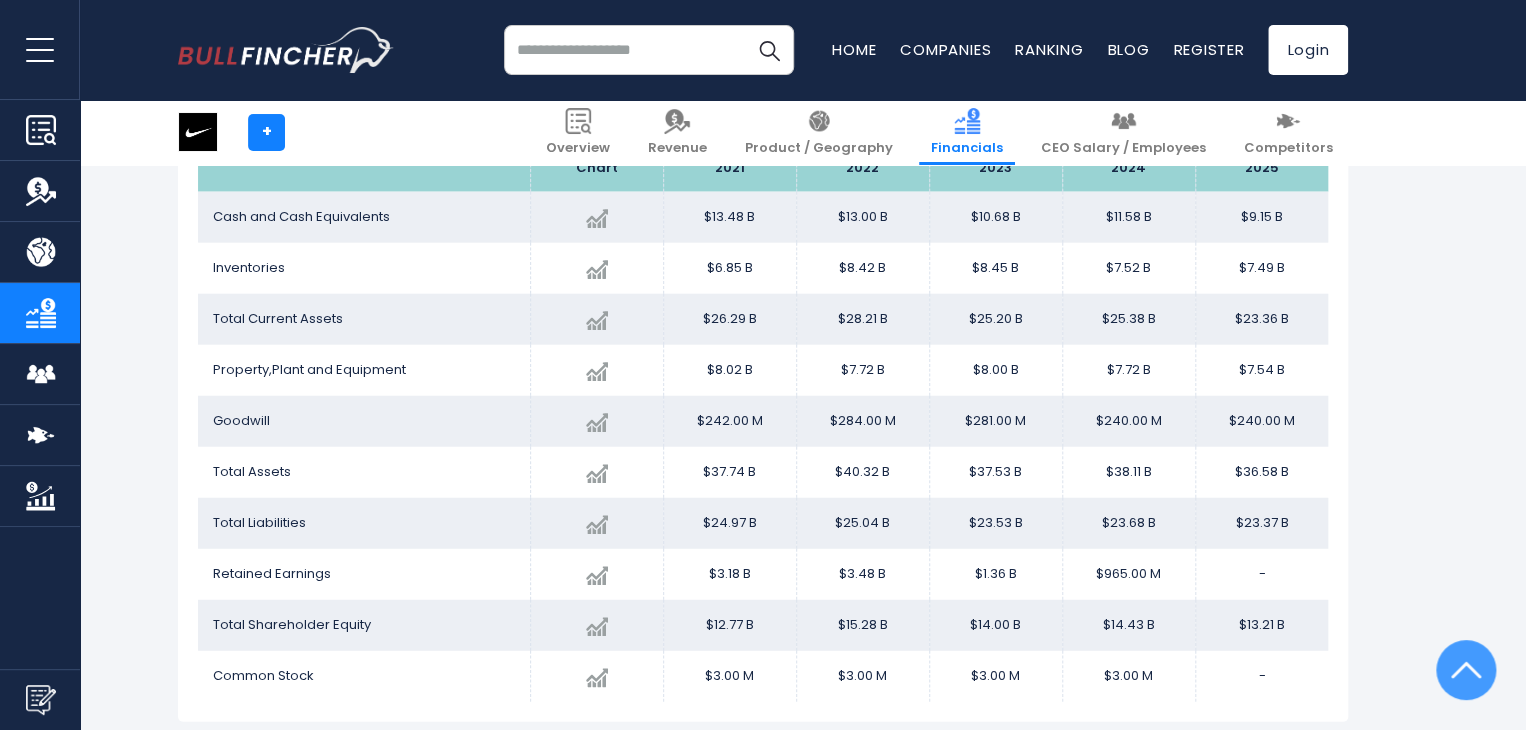 scroll, scrollTop: 3288, scrollLeft: 0, axis: vertical 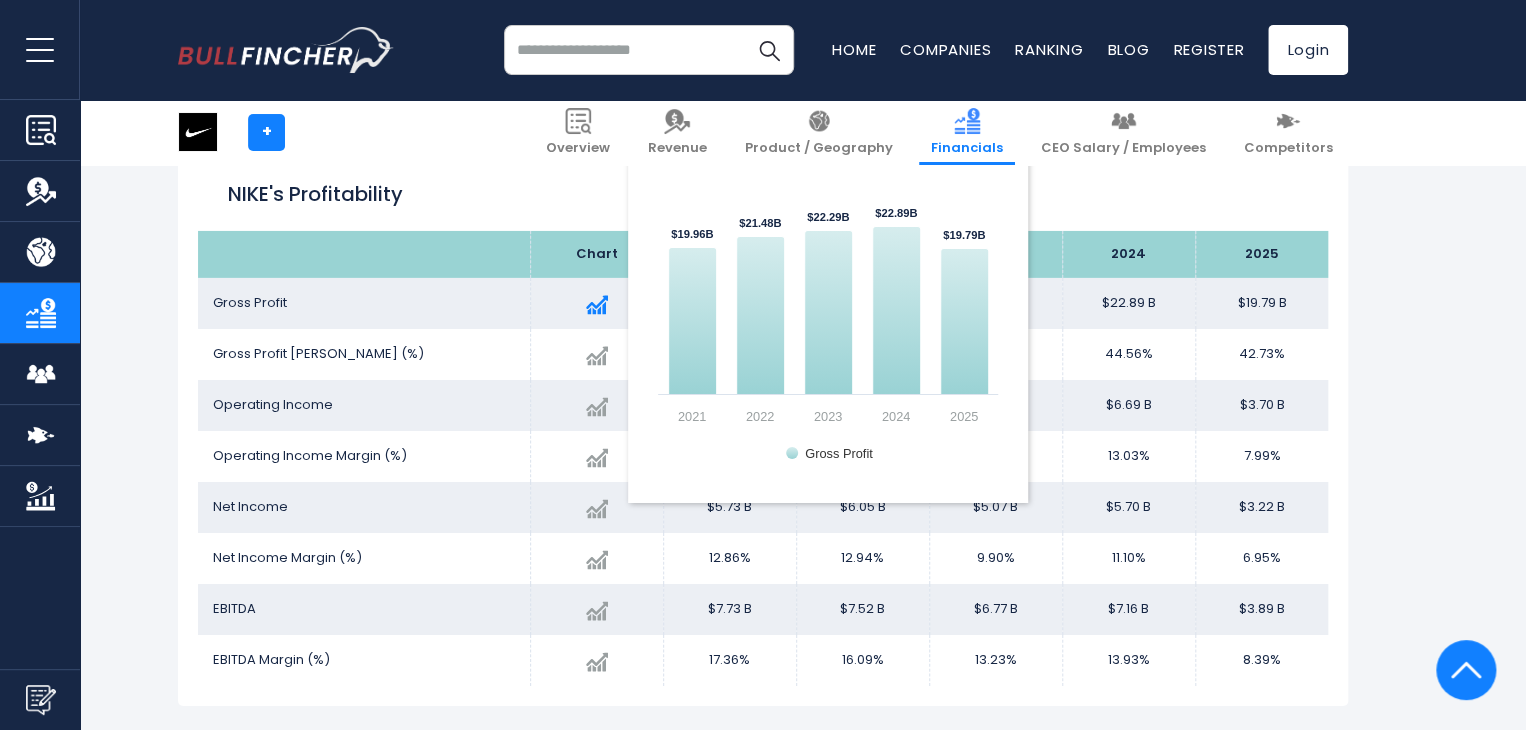 drag, startPoint x: 1254, startPoint y: 633, endPoint x: 632, endPoint y: 289, distance: 710.78827 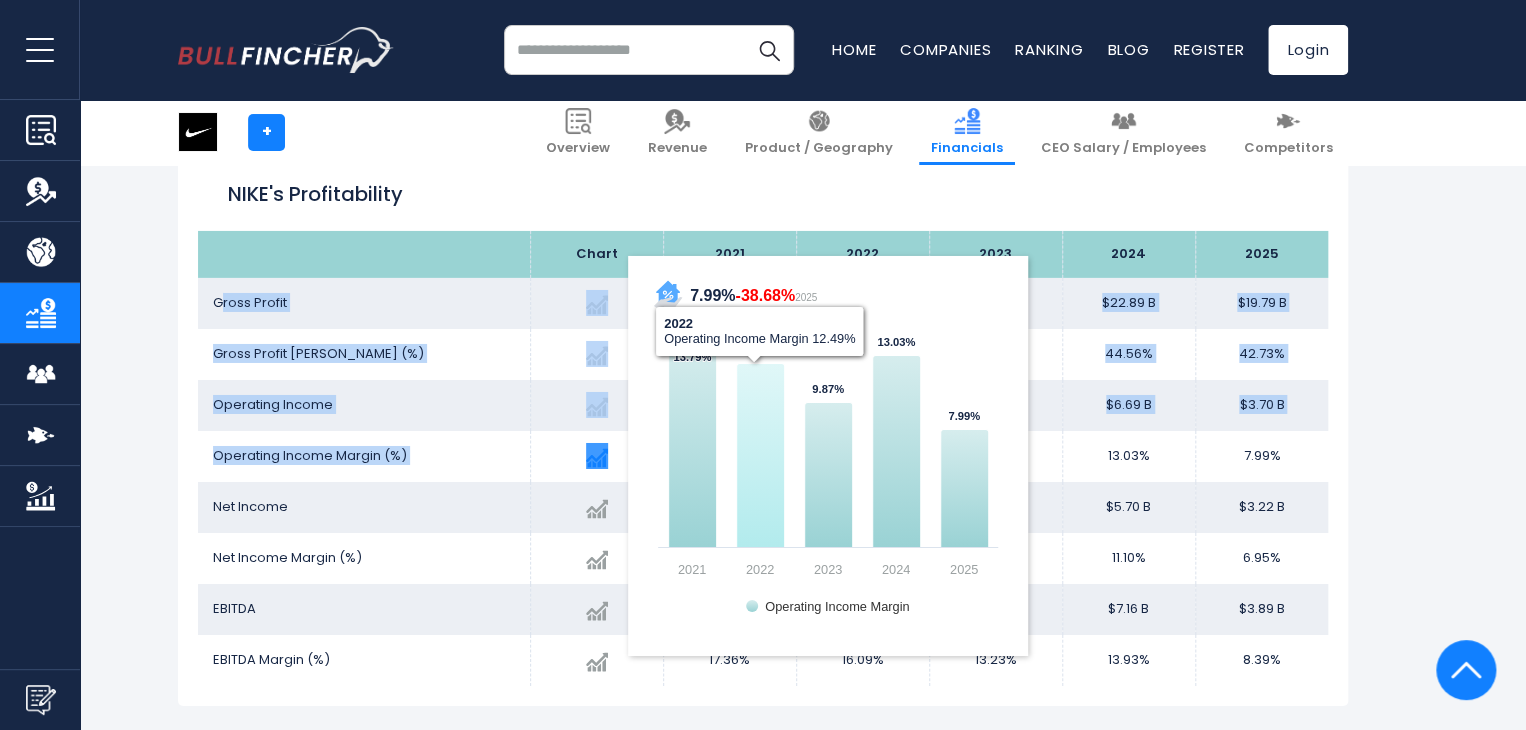 drag, startPoint x: 218, startPoint y: 297, endPoint x: 739, endPoint y: 417, distance: 534.641 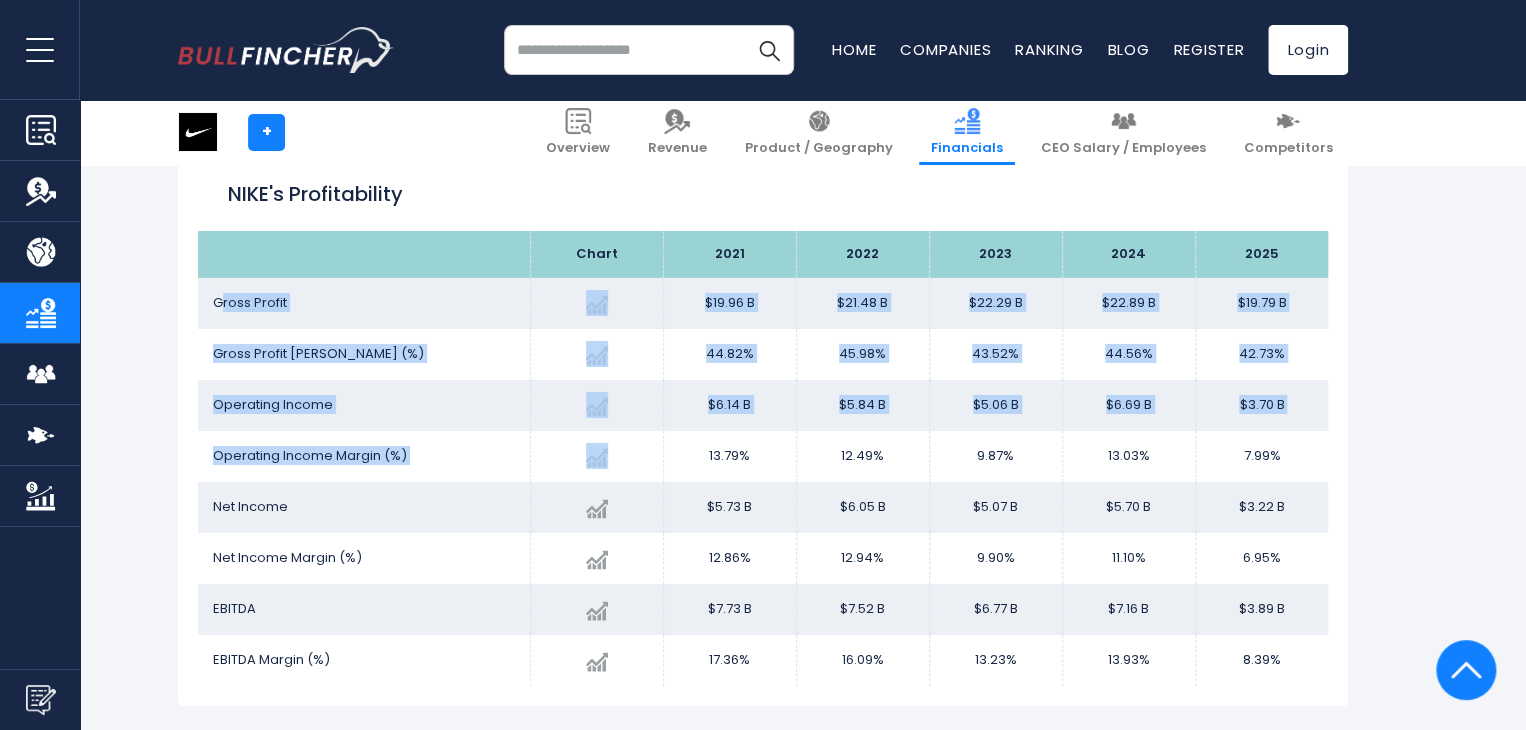 click on "Gross Profit [PERSON_NAME] (%)" at bounding box center (318, 353) 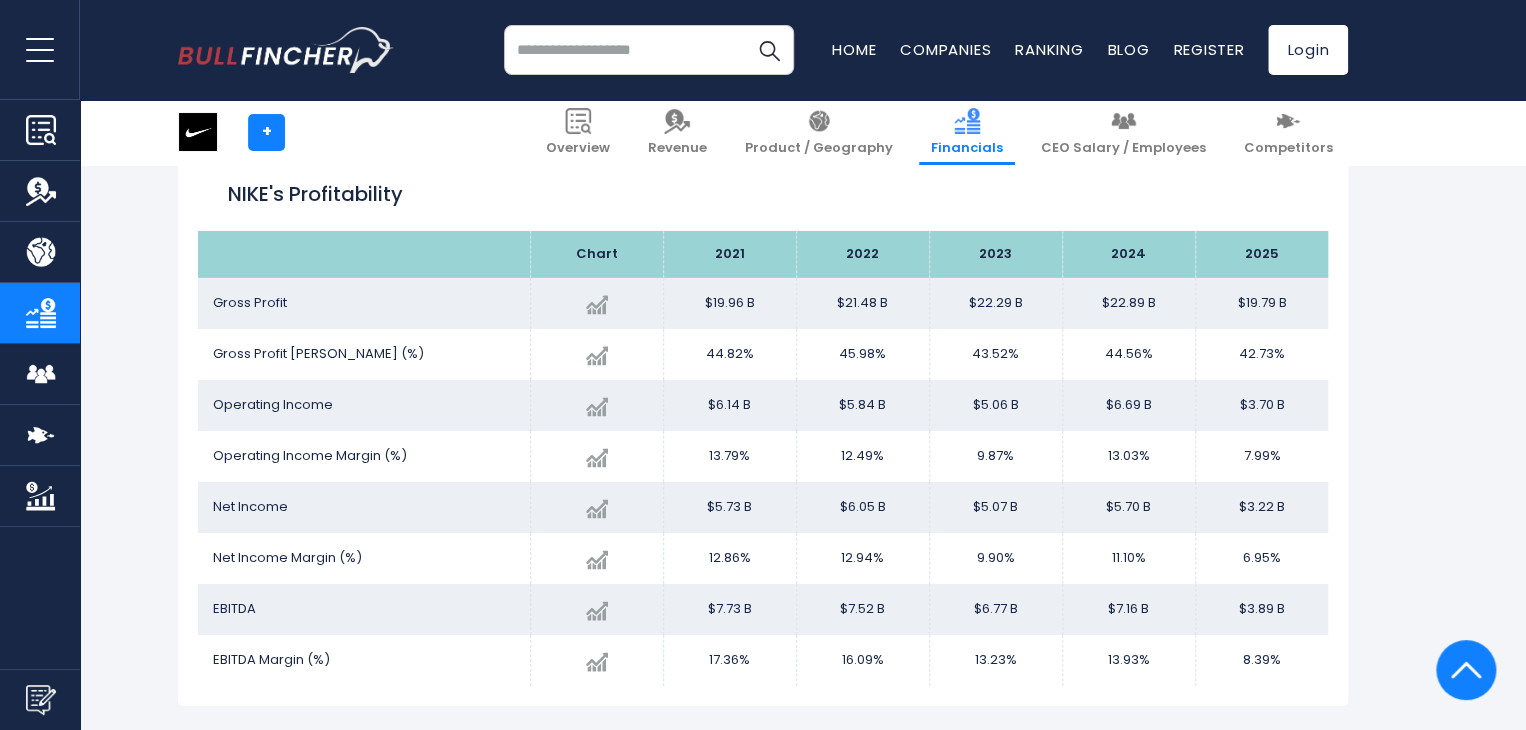 click on "NIKE
+
+
Overview
Revenue
Product / Geography
Financials" at bounding box center (763, -208) 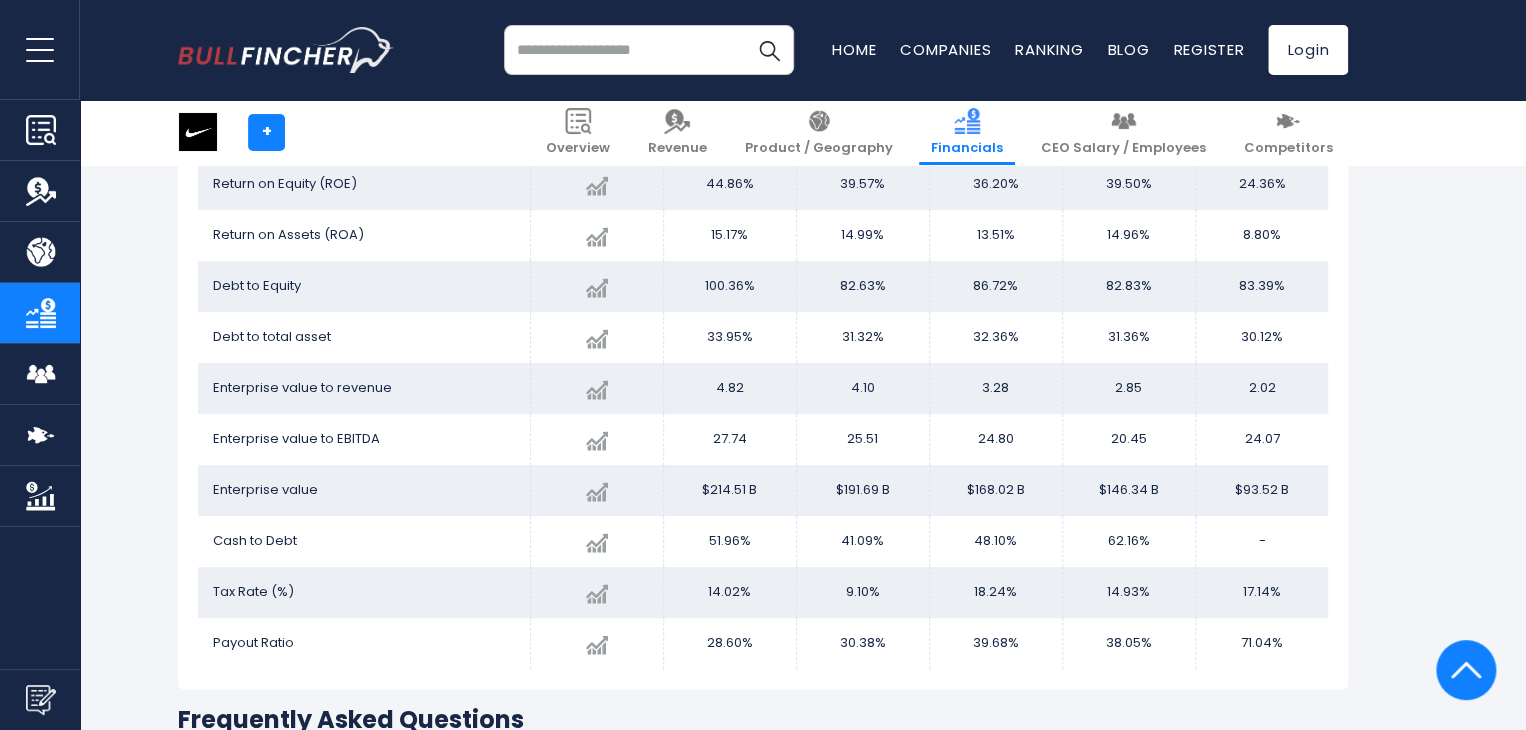 scroll, scrollTop: 4038, scrollLeft: 0, axis: vertical 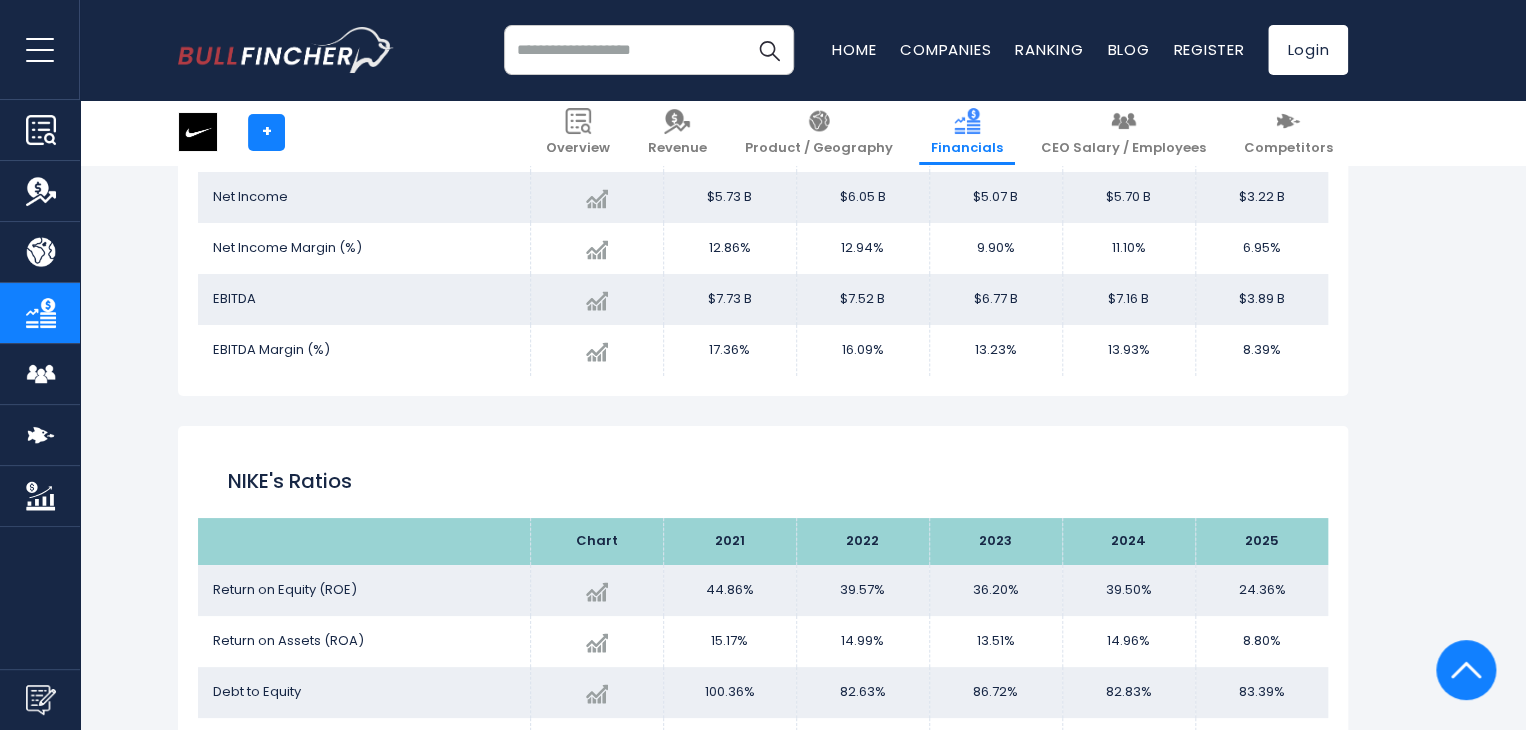 drag, startPoint x: 1303, startPoint y: 643, endPoint x: 225, endPoint y: 500, distance: 1087.4434 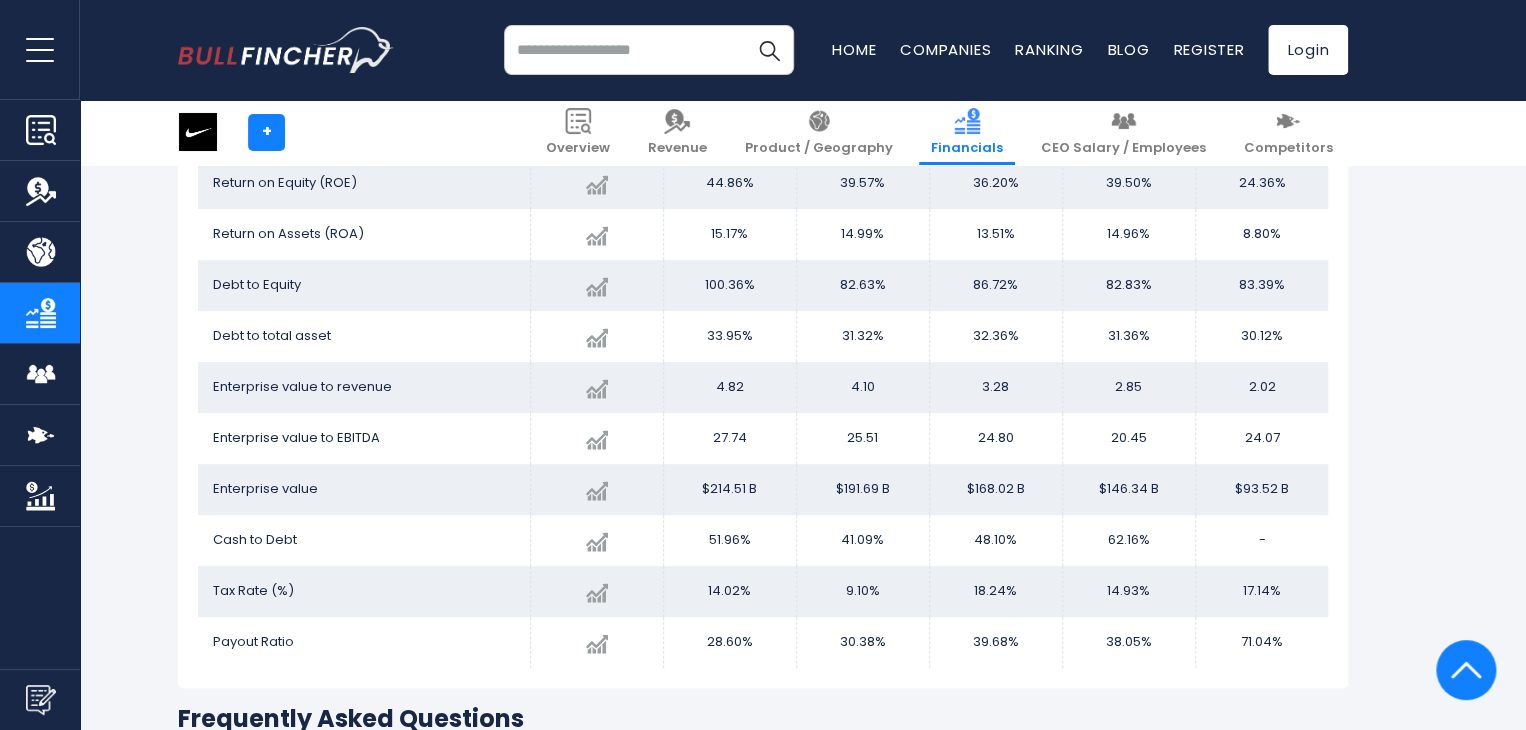 scroll, scrollTop: 4075, scrollLeft: 0, axis: vertical 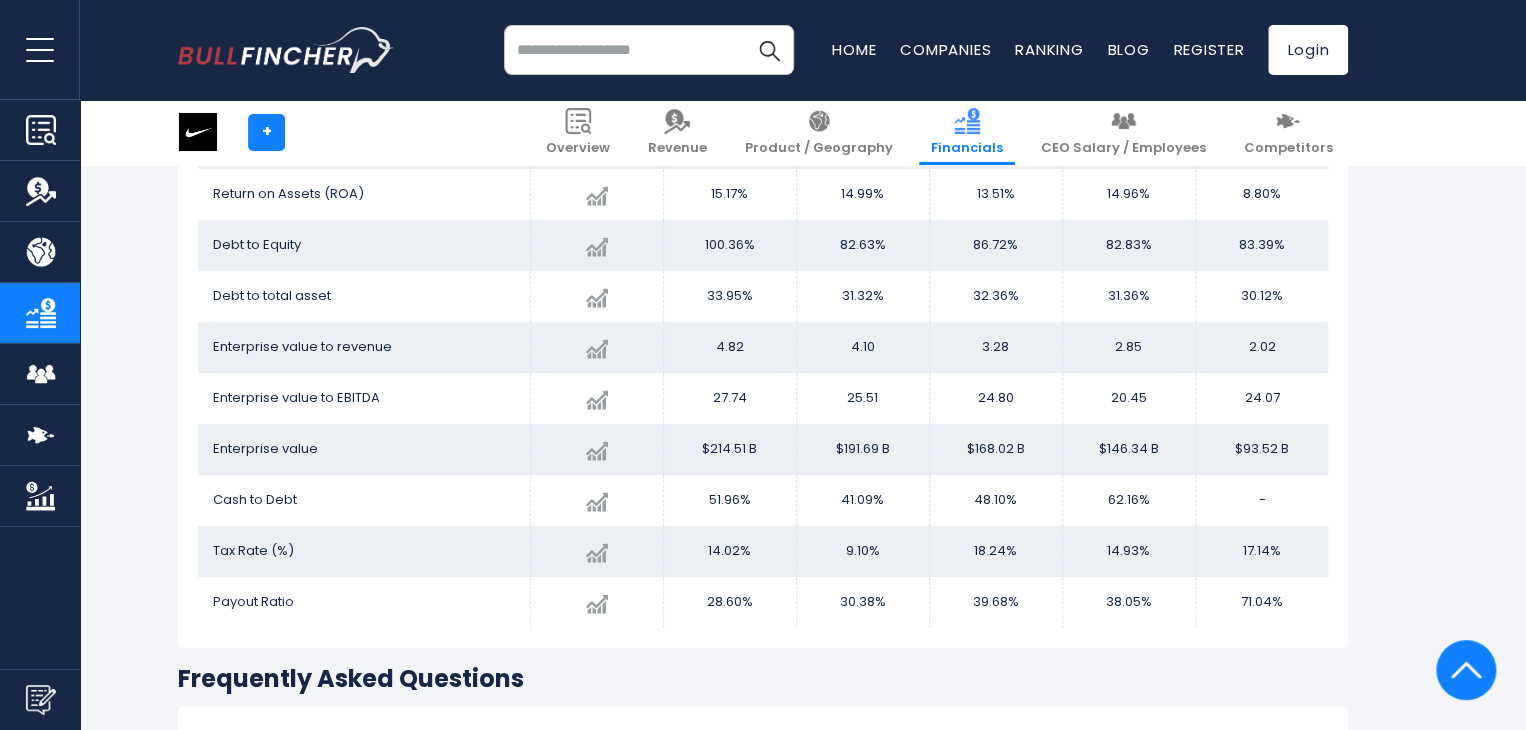 copy on "LORE'i Dolors
Ametc
5833
7999
9021
1356
3830
Adipis el Seddoe (TEM)
Incidid utla Etdolorema 97.7.8        39.09%  -54.06%  9176 85.28% ​ 39.48% 67.60% ​ 35.56% 88.07% ​ 80.51% 97.91% ​ 53.70% 74.58% ​ 70.27% Aliqua en Admini (VEN) 5404 1518 3055 5523 7222 2380 ​ Quisno ex Ullamc (LAB) 87.84%
51.12%
04.02%
..." 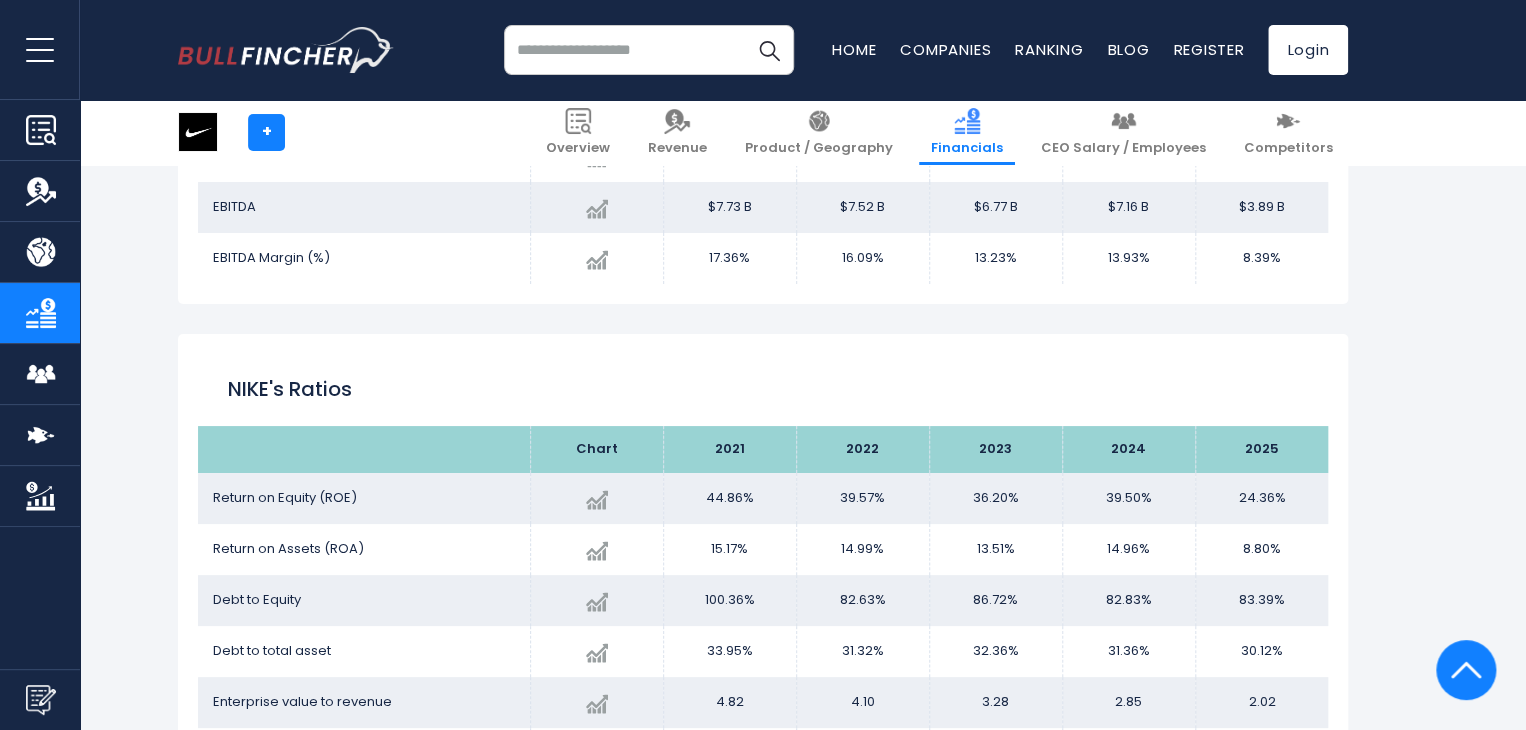 scroll, scrollTop: 3696, scrollLeft: 0, axis: vertical 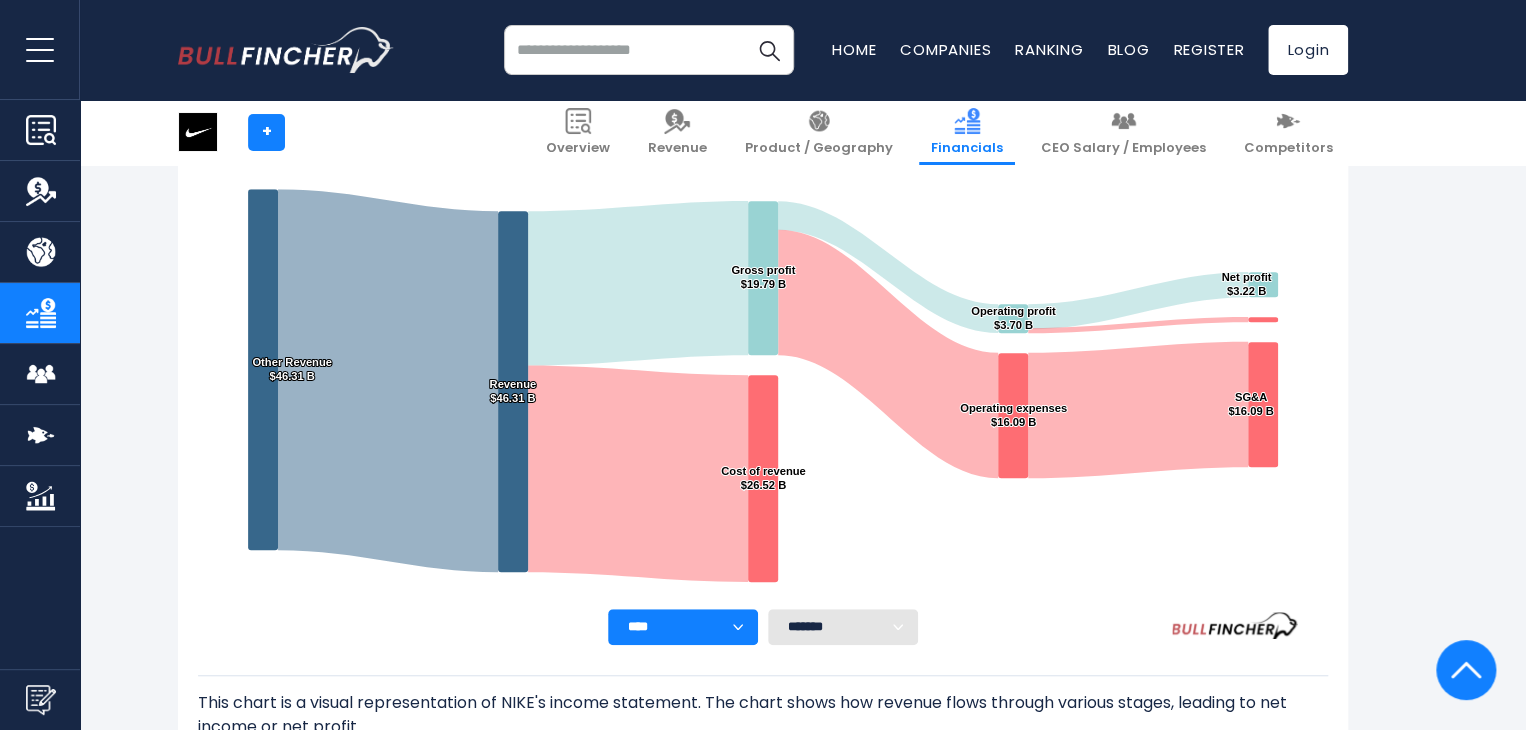 click on "**** **** **** **** **** ****" at bounding box center (683, 627) 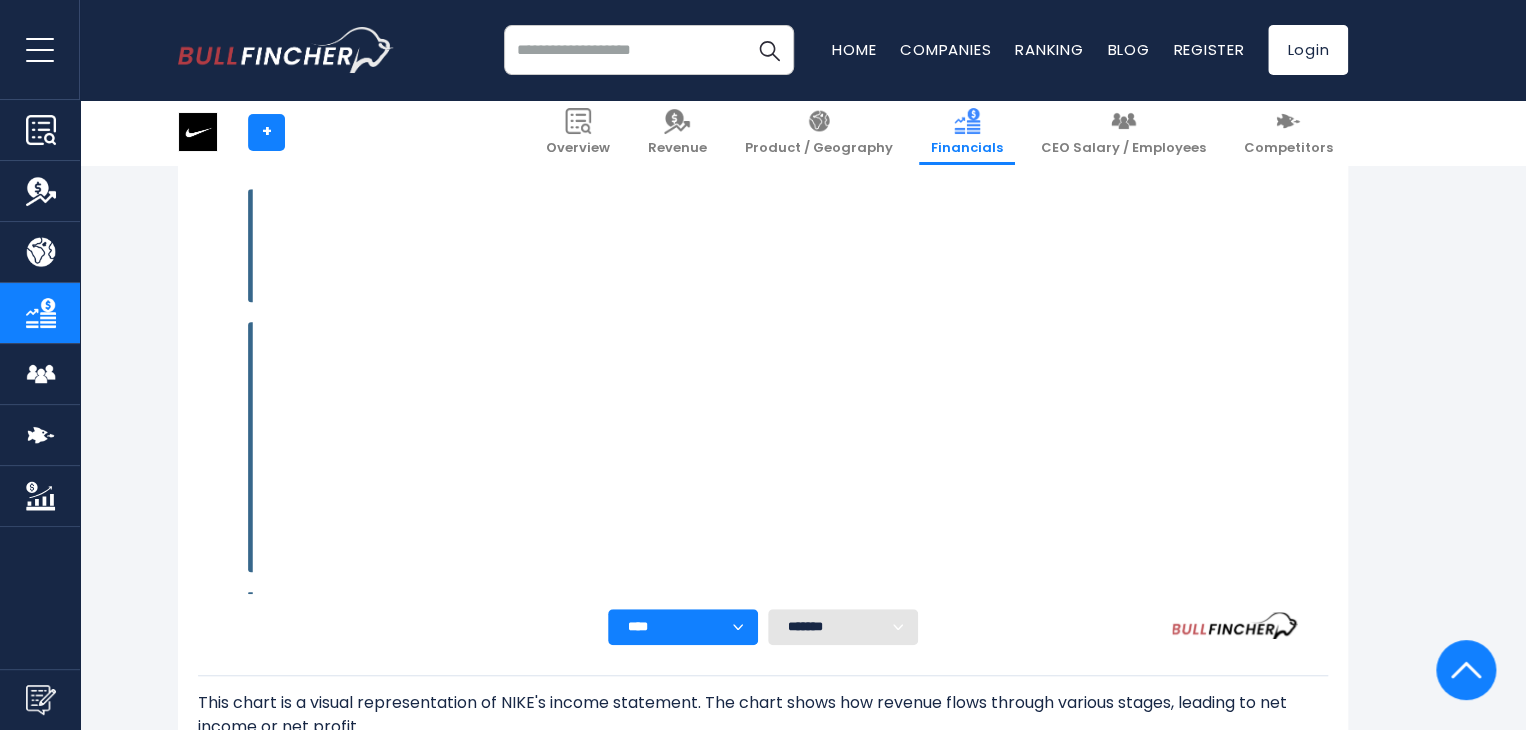 click on "*******
**
**
**
**" at bounding box center [843, 627] 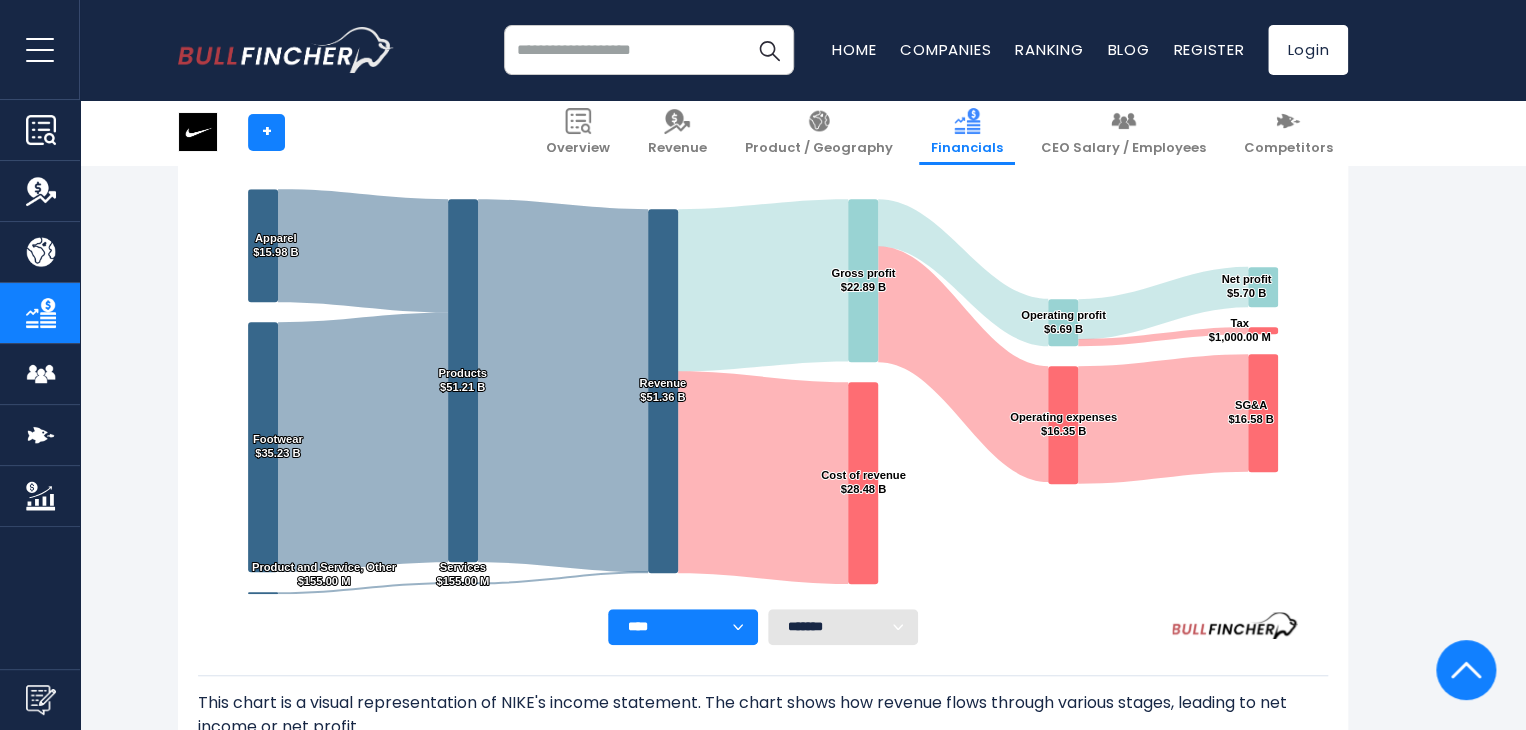 select on "**" 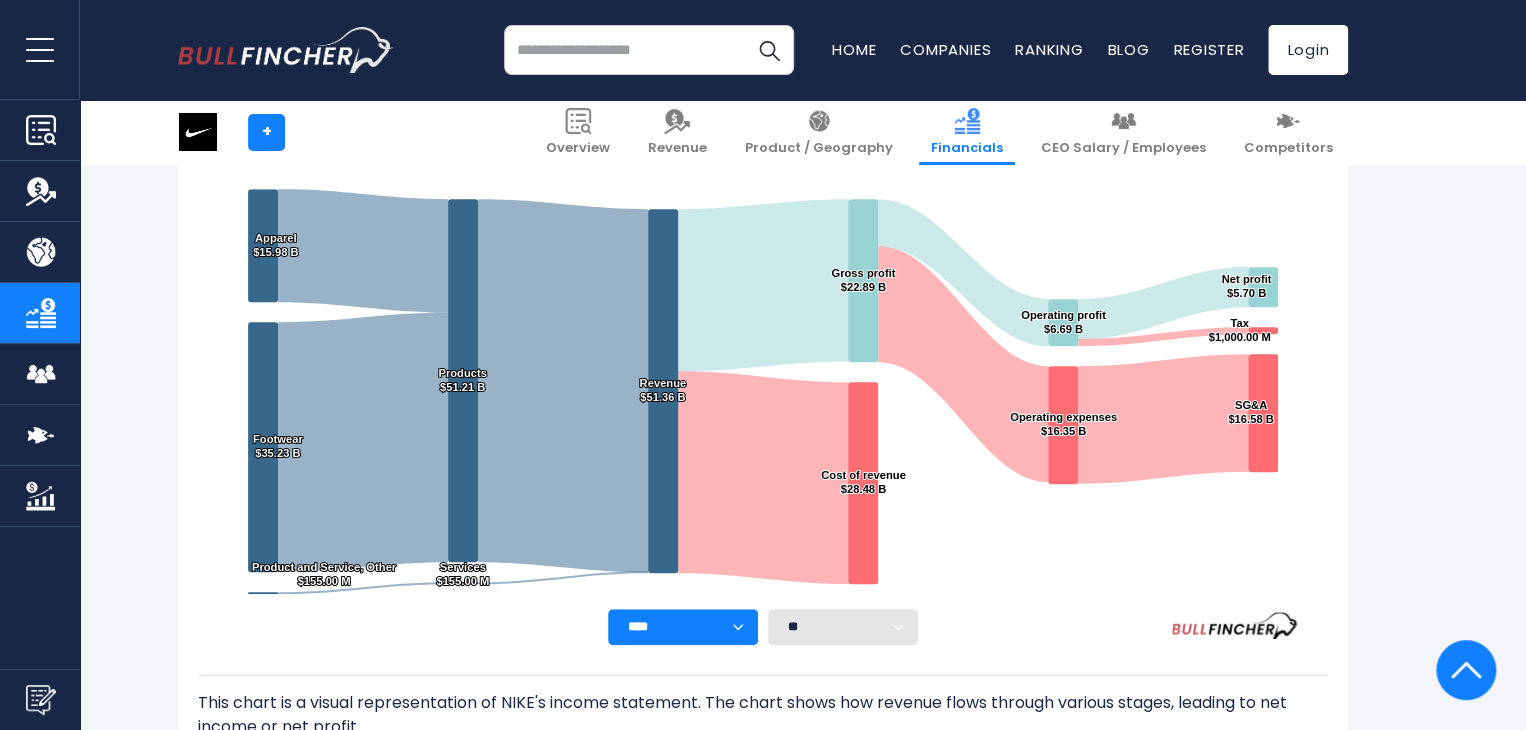 click on "*******
**
**
**
**" at bounding box center (843, 627) 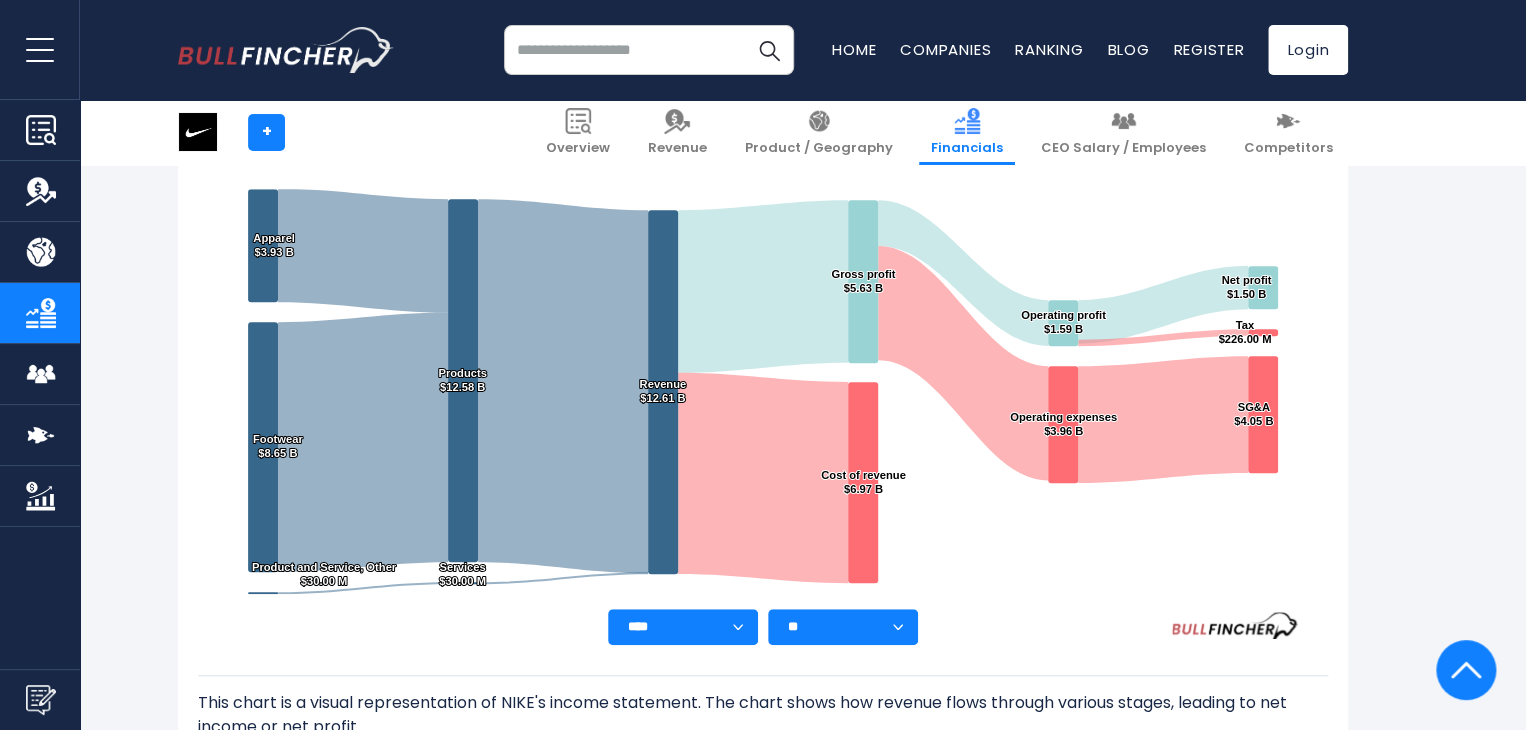 click on "*******
**
**
**
**" at bounding box center (843, 627) 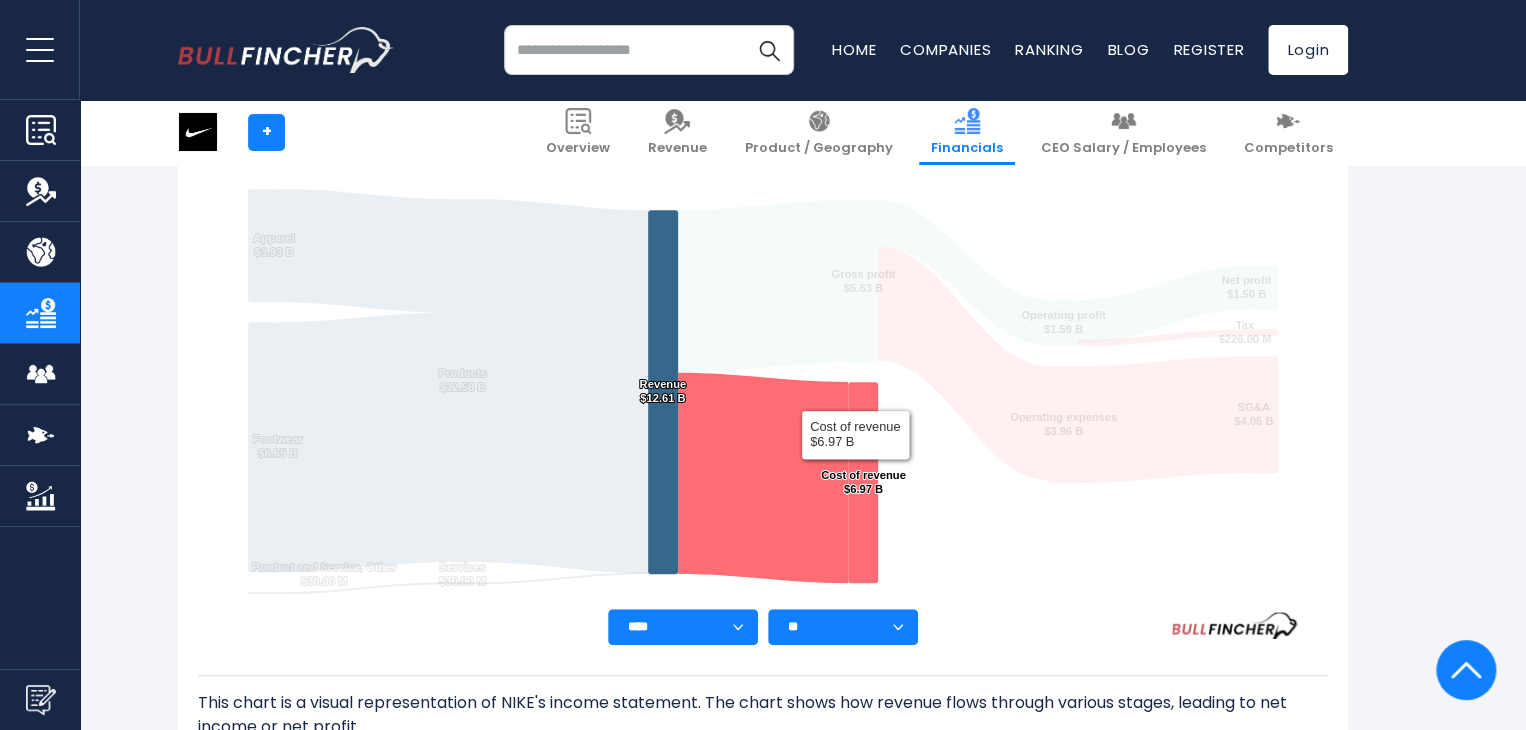 select 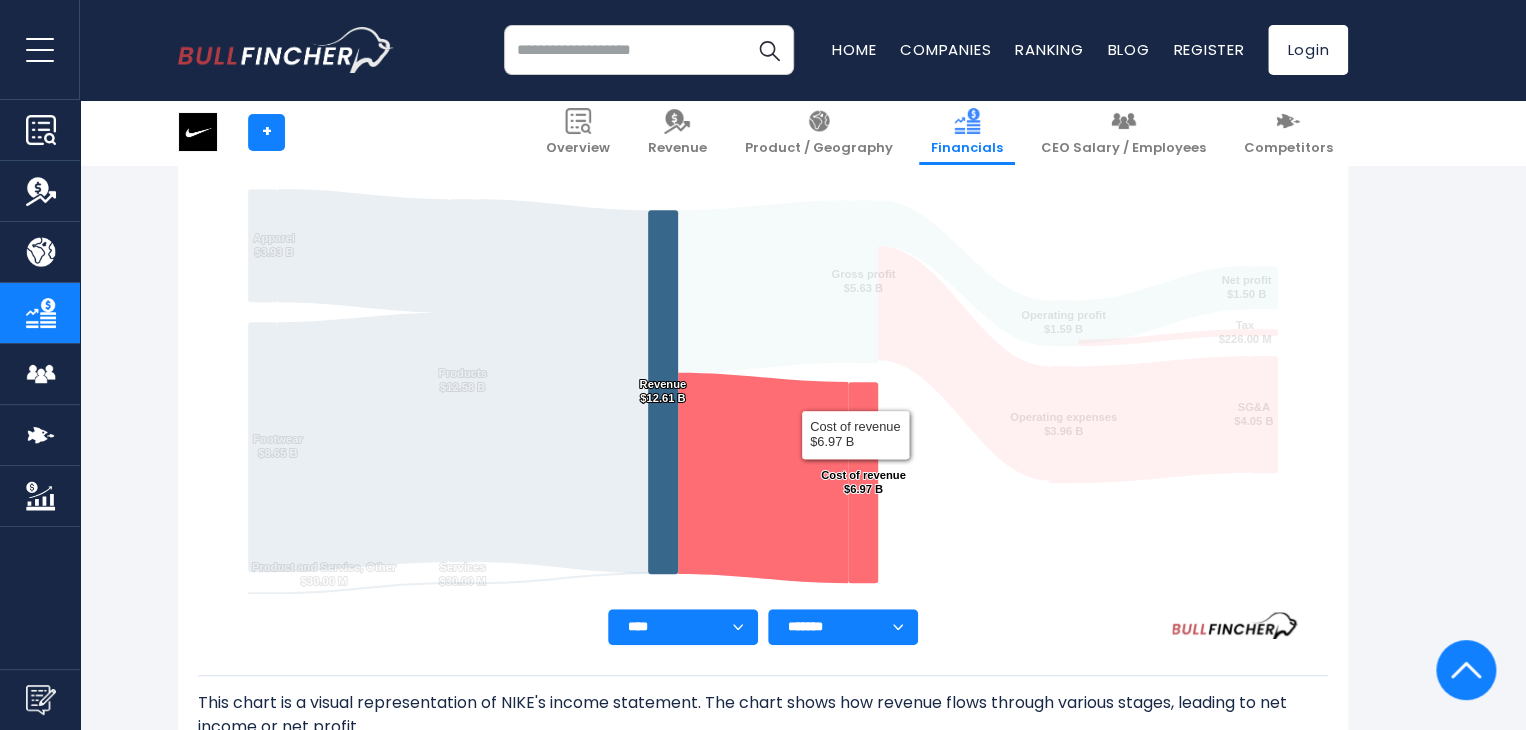 click on "*******
**
**
**
**" at bounding box center (843, 627) 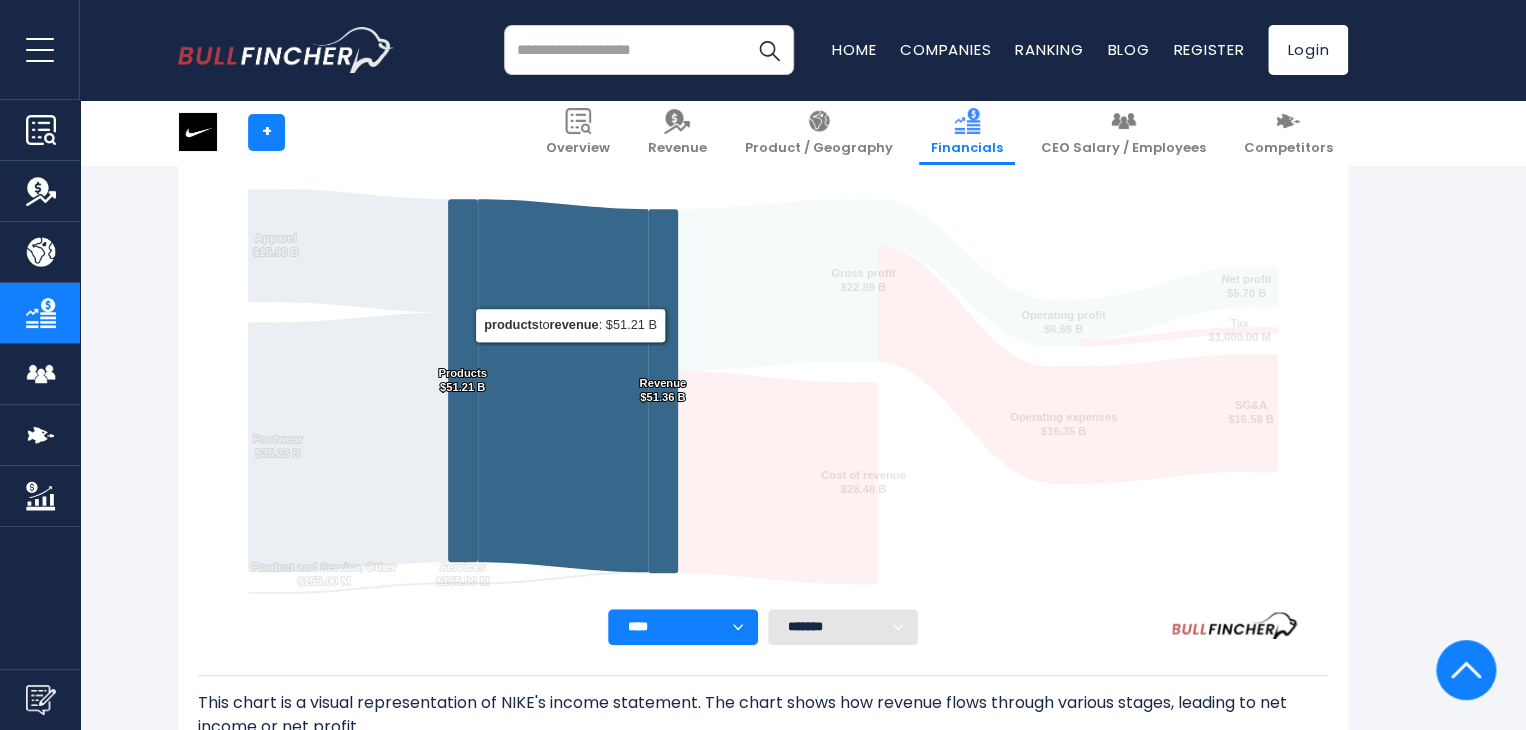 drag, startPoint x: 169, startPoint y: 229, endPoint x: 485, endPoint y: 315, distance: 327.4935 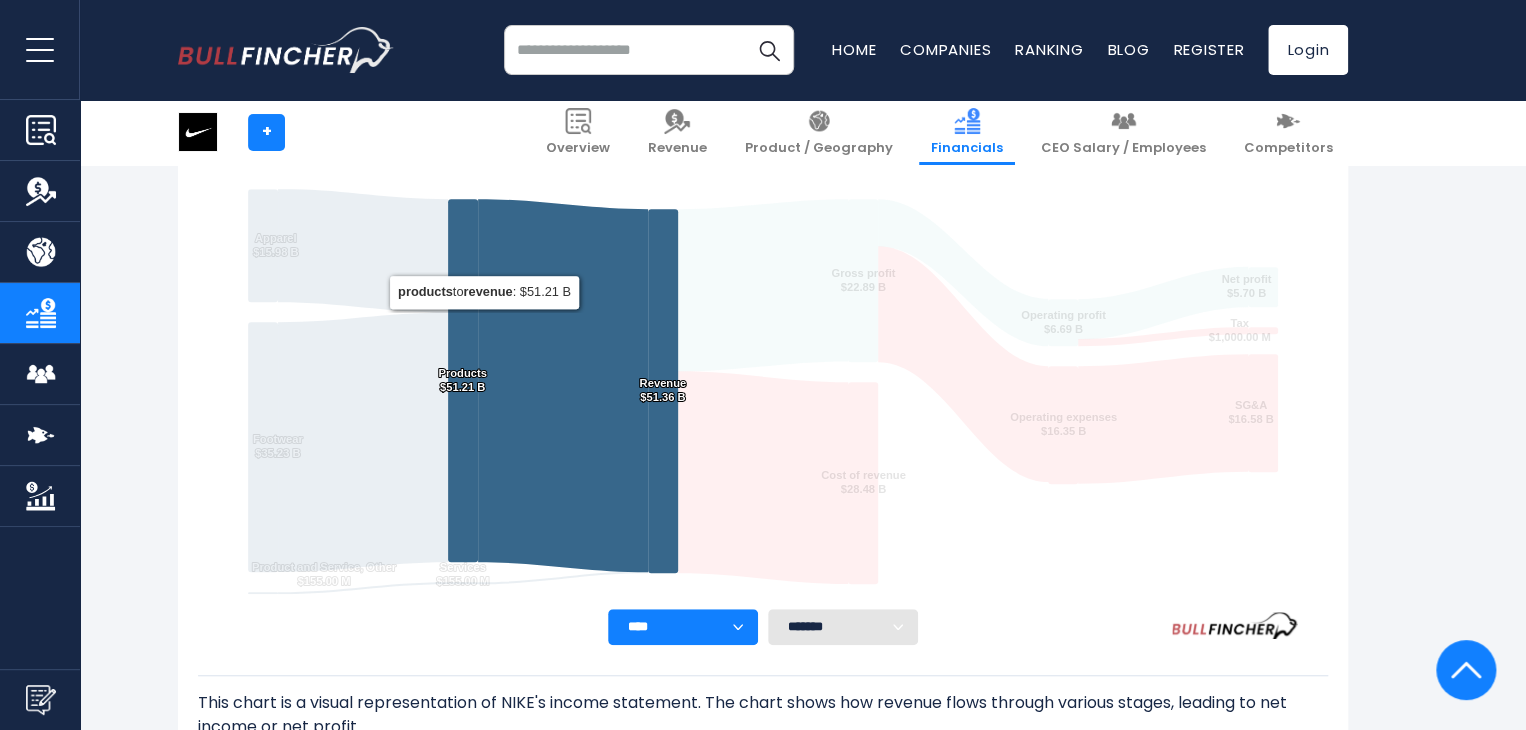 drag, startPoint x: 485, startPoint y: 315, endPoint x: 144, endPoint y: 353, distance: 343.11078 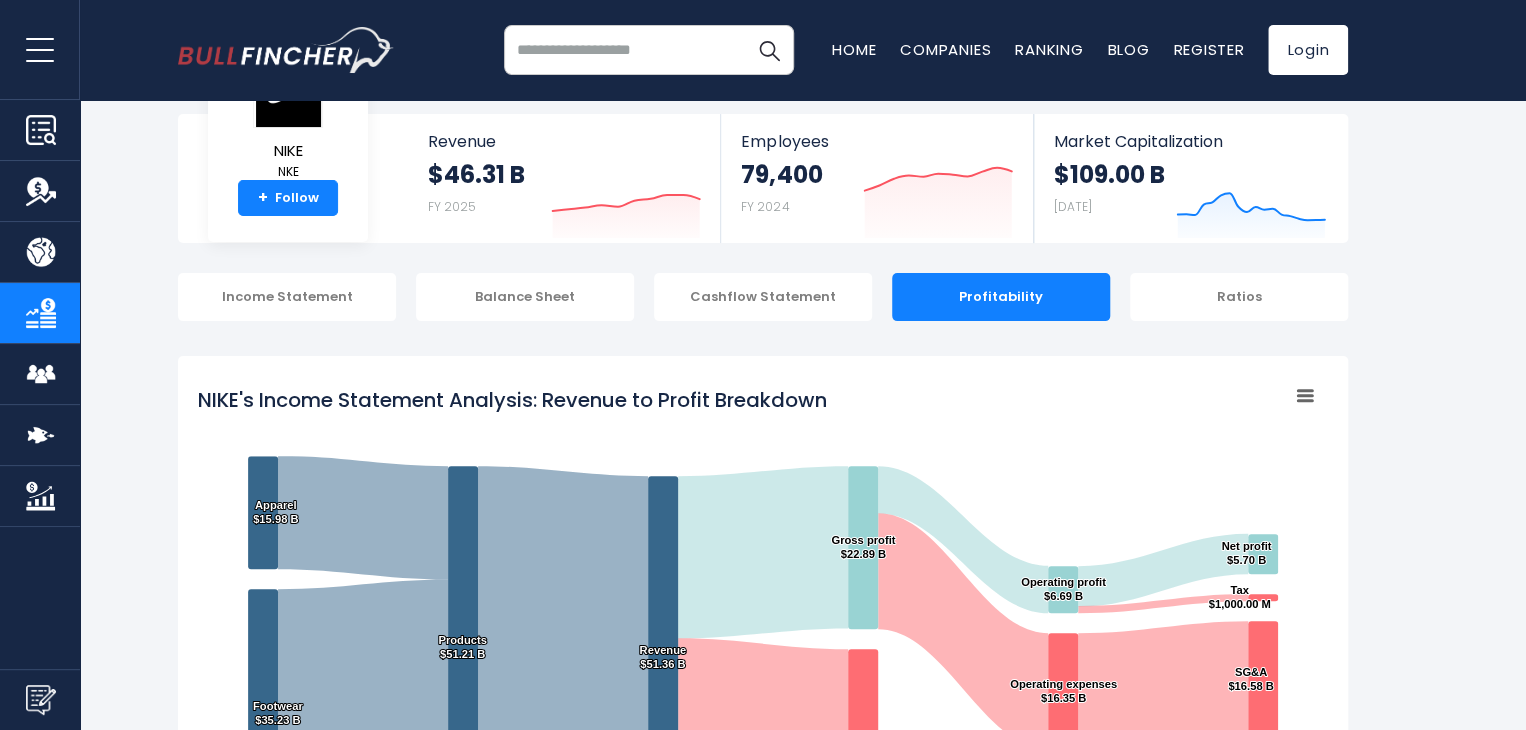 scroll, scrollTop: 88, scrollLeft: 0, axis: vertical 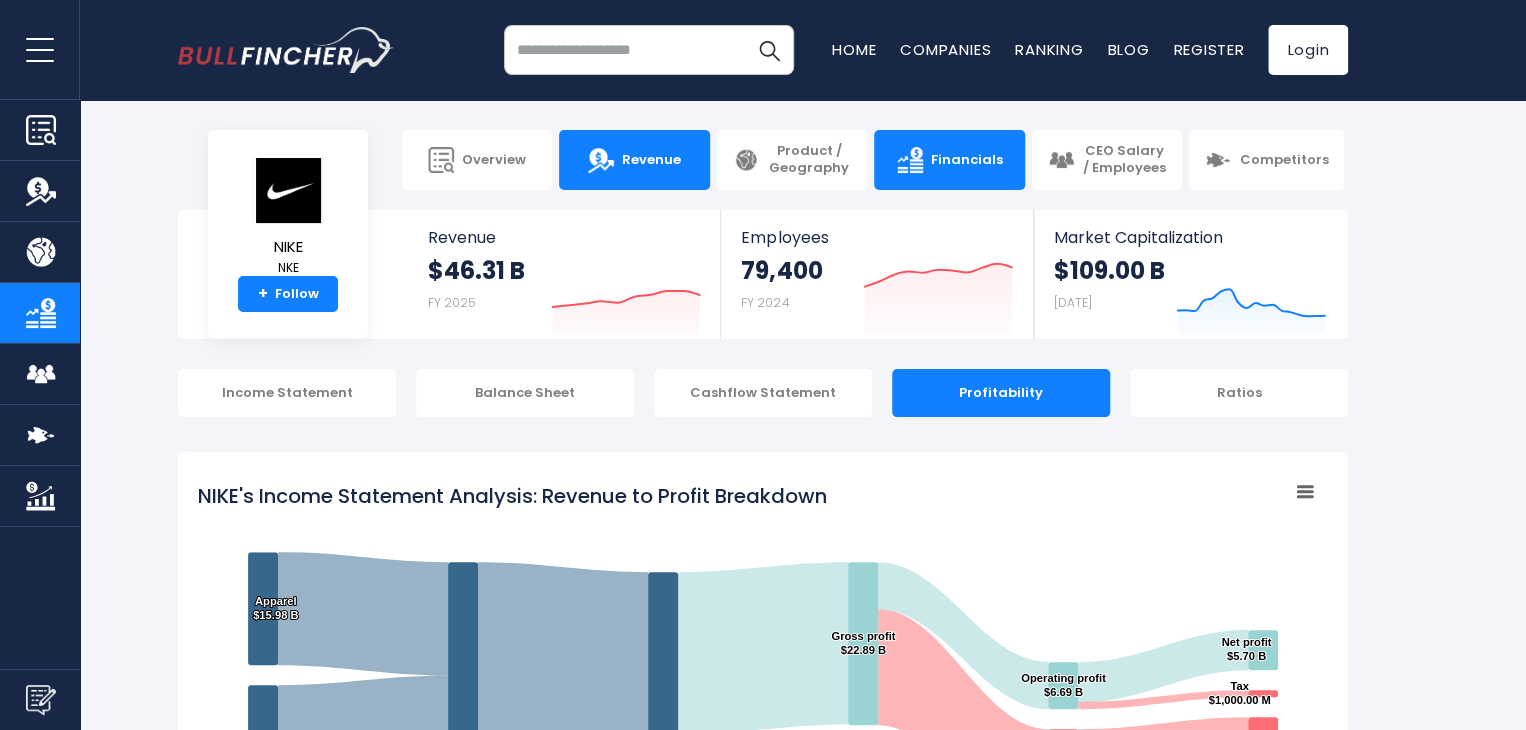 click on "Revenue" at bounding box center (651, 160) 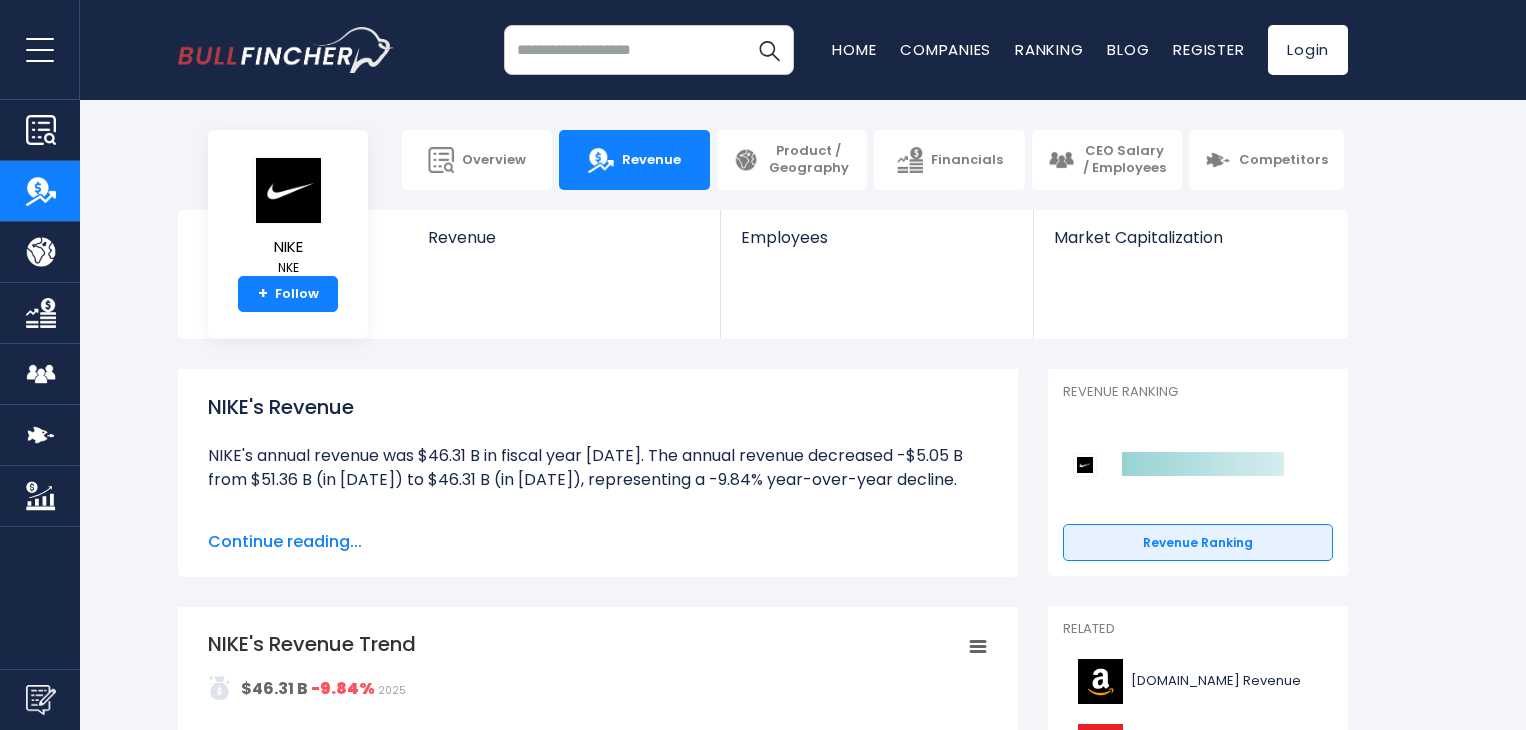 scroll, scrollTop: 0, scrollLeft: 0, axis: both 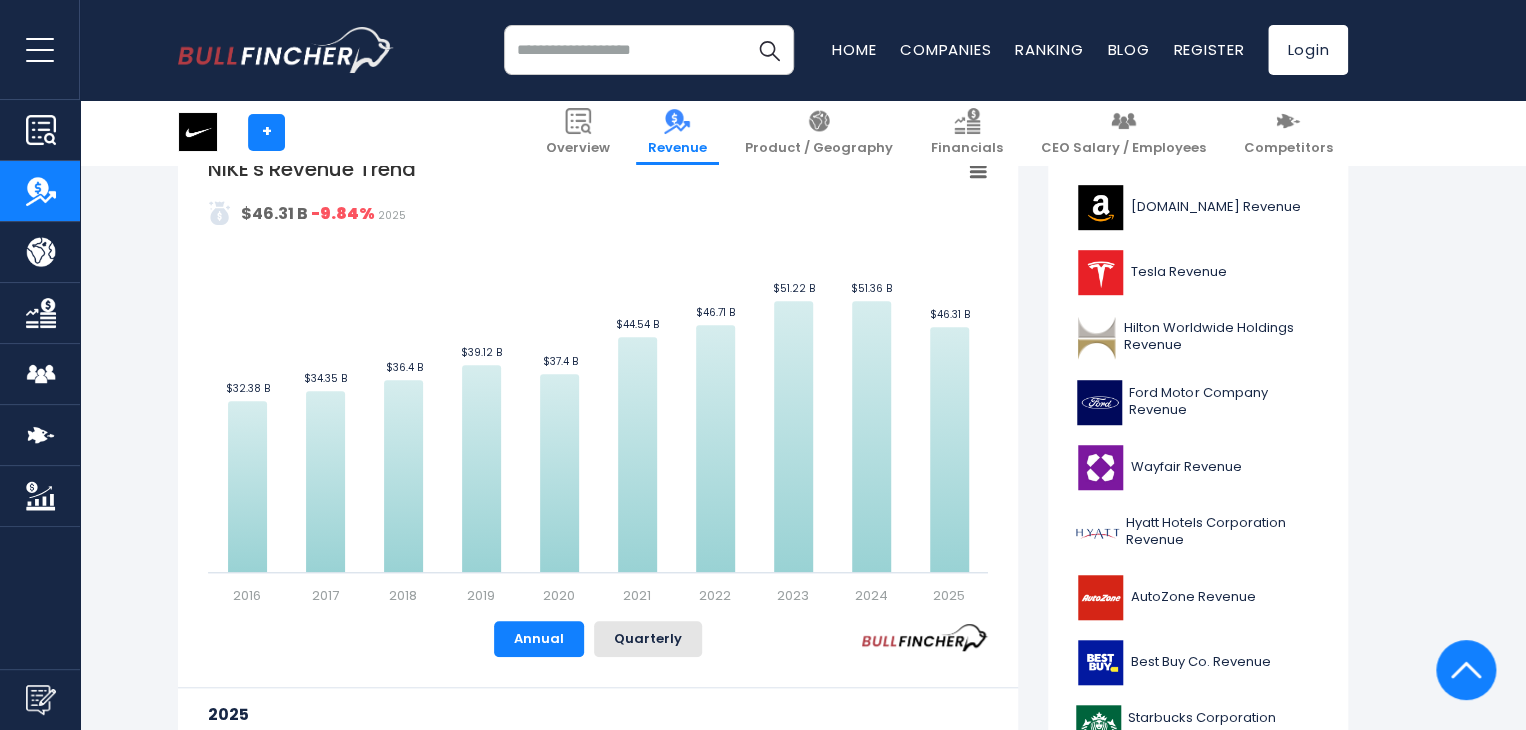 drag, startPoint x: 1530, startPoint y: 62, endPoint x: 1528, endPoint y: 112, distance: 50.039986 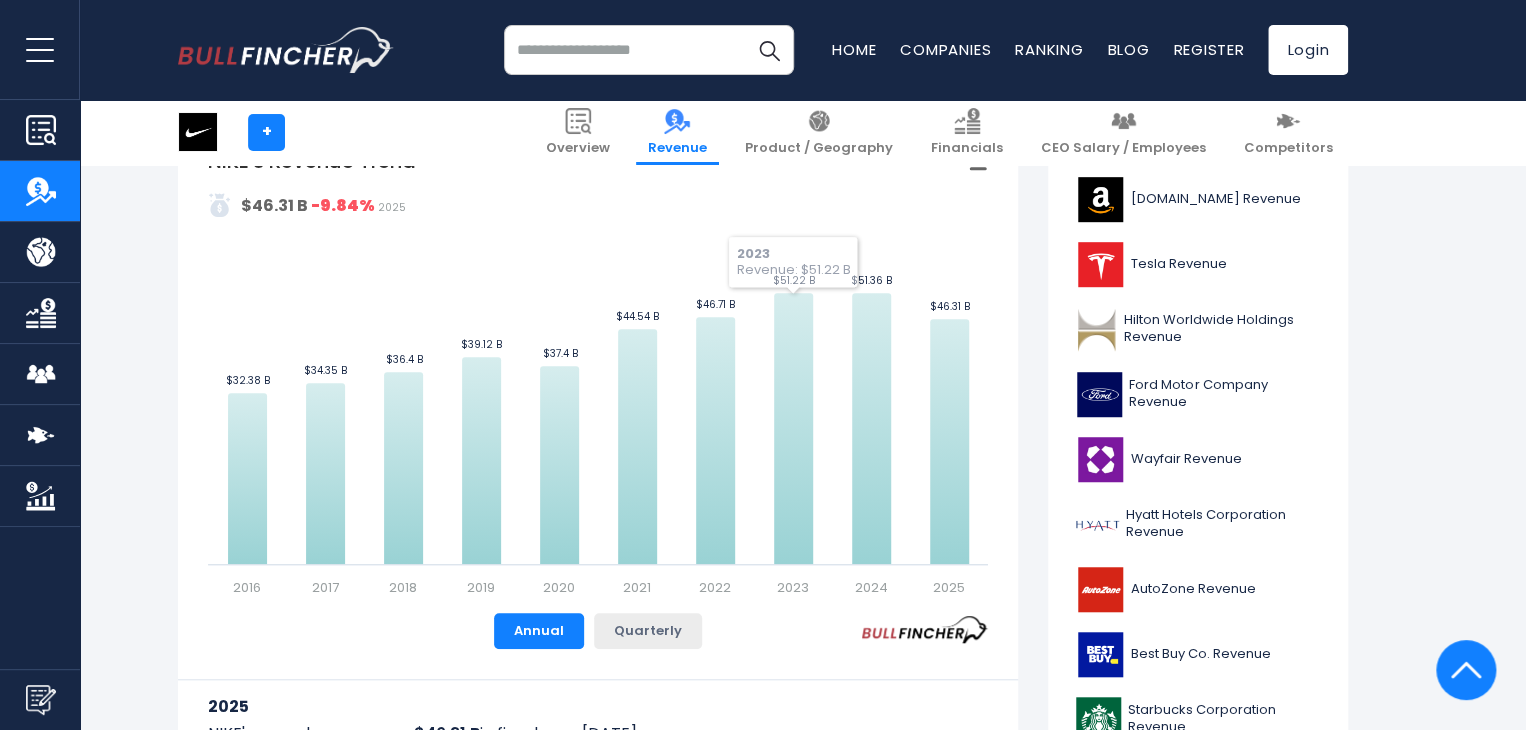 click on "Quarterly" at bounding box center [648, 631] 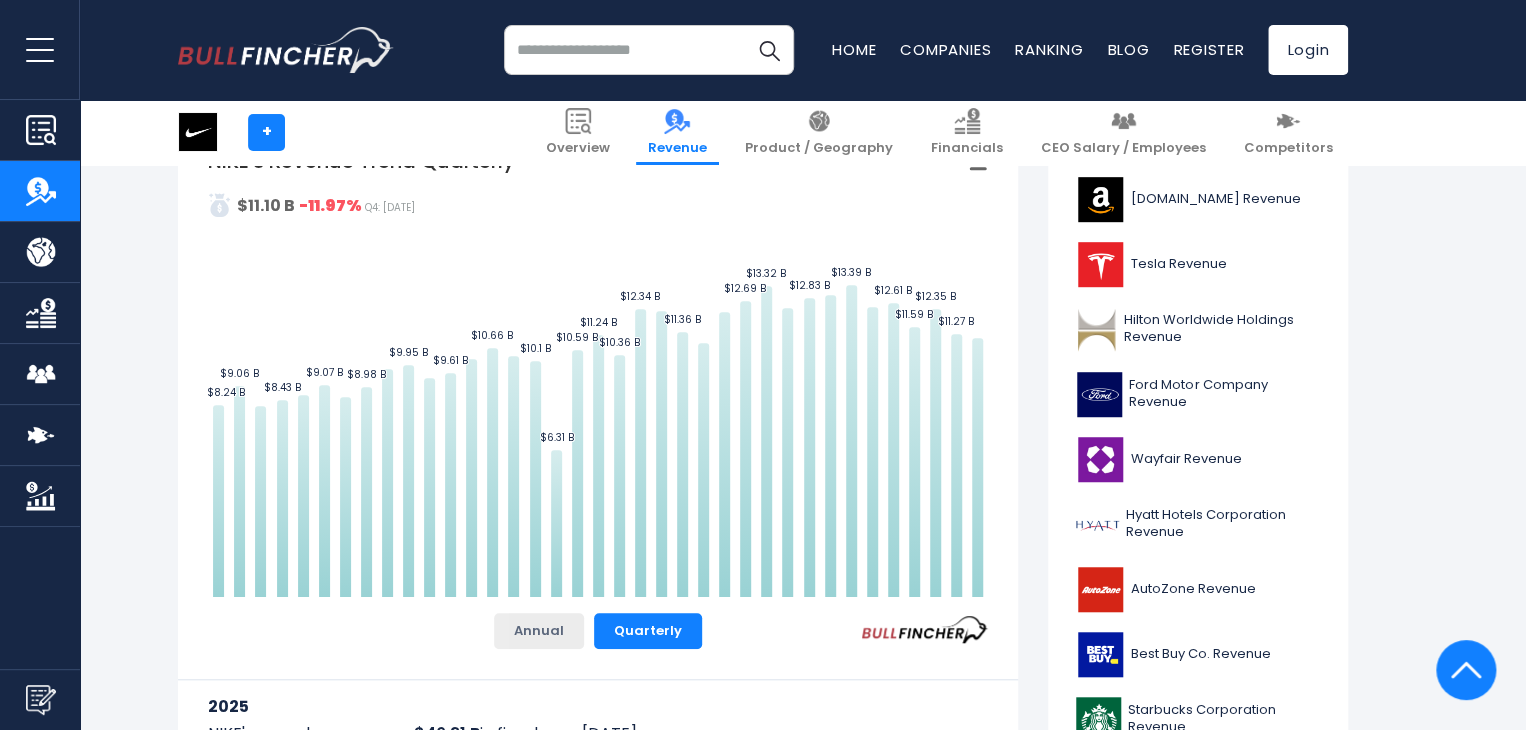 click on "Annual" at bounding box center [539, 631] 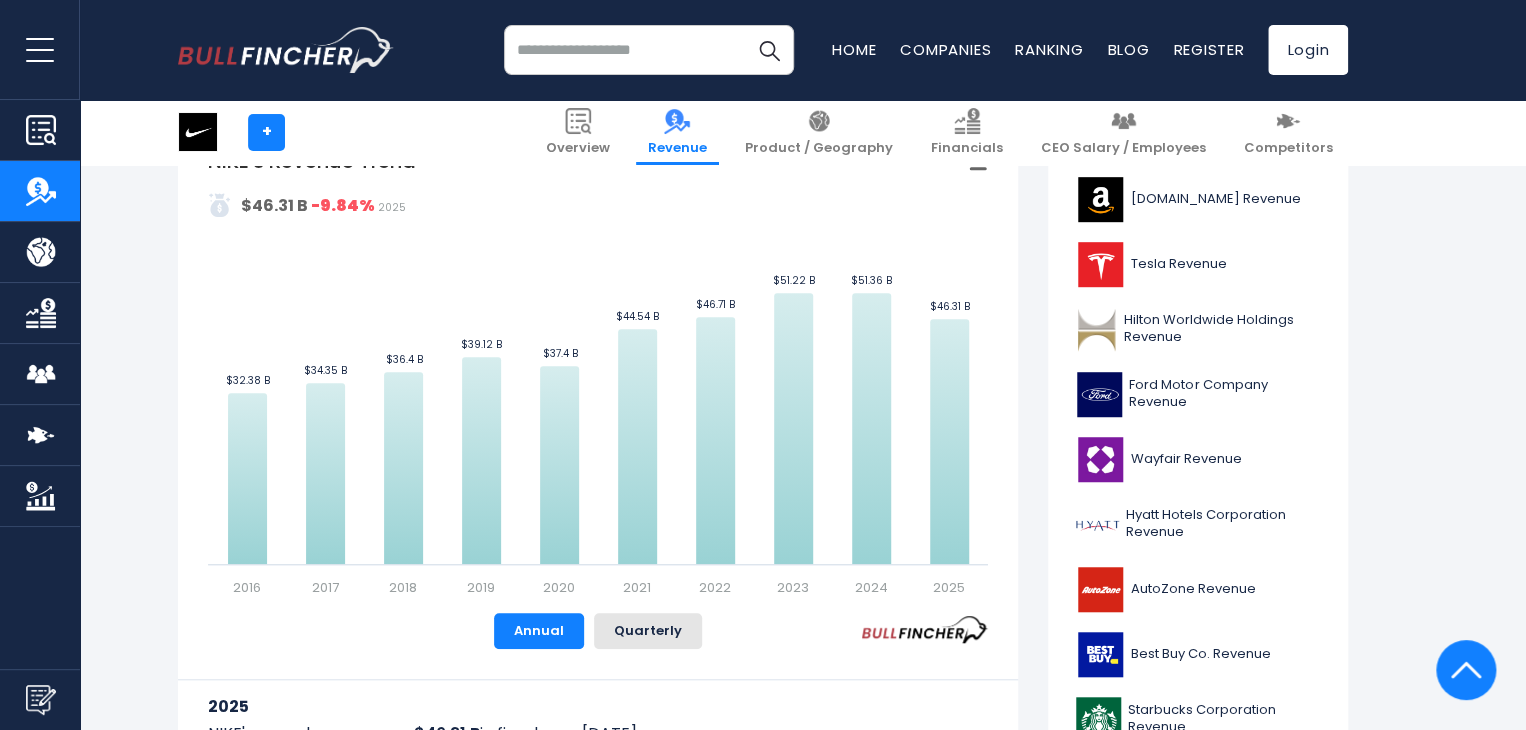 type 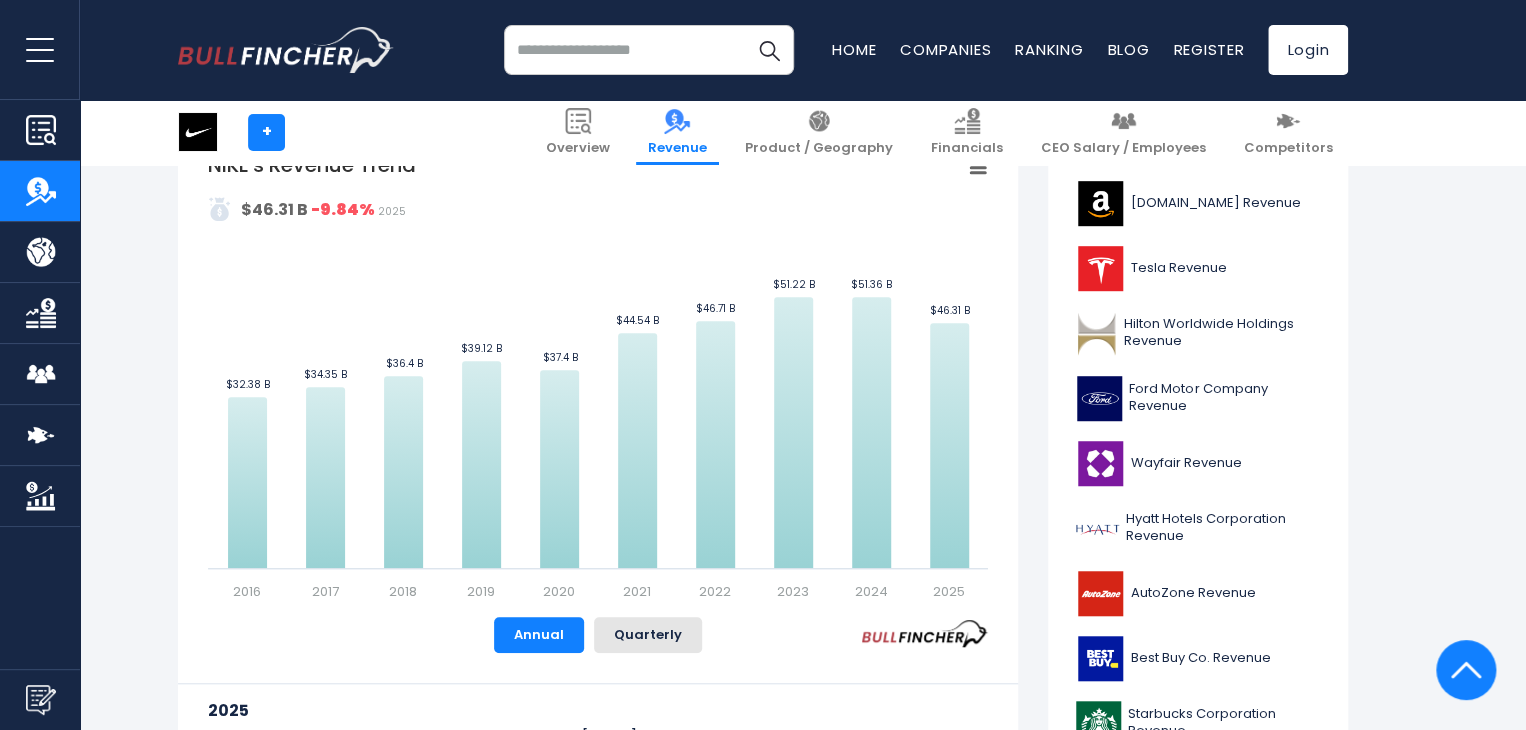 scroll, scrollTop: 483, scrollLeft: 0, axis: vertical 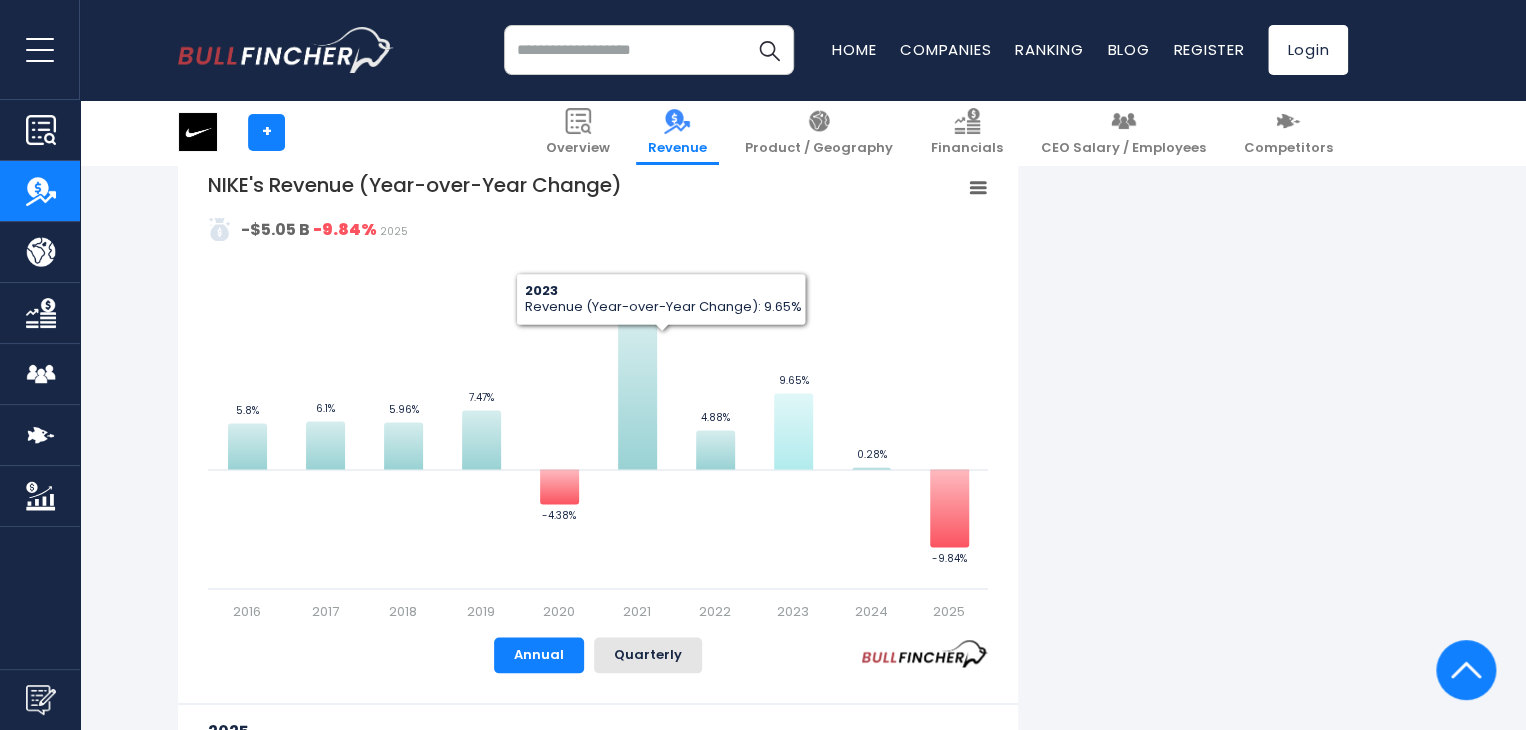 drag, startPoint x: 576, startPoint y: 312, endPoint x: 887, endPoint y: 461, distance: 344.85068 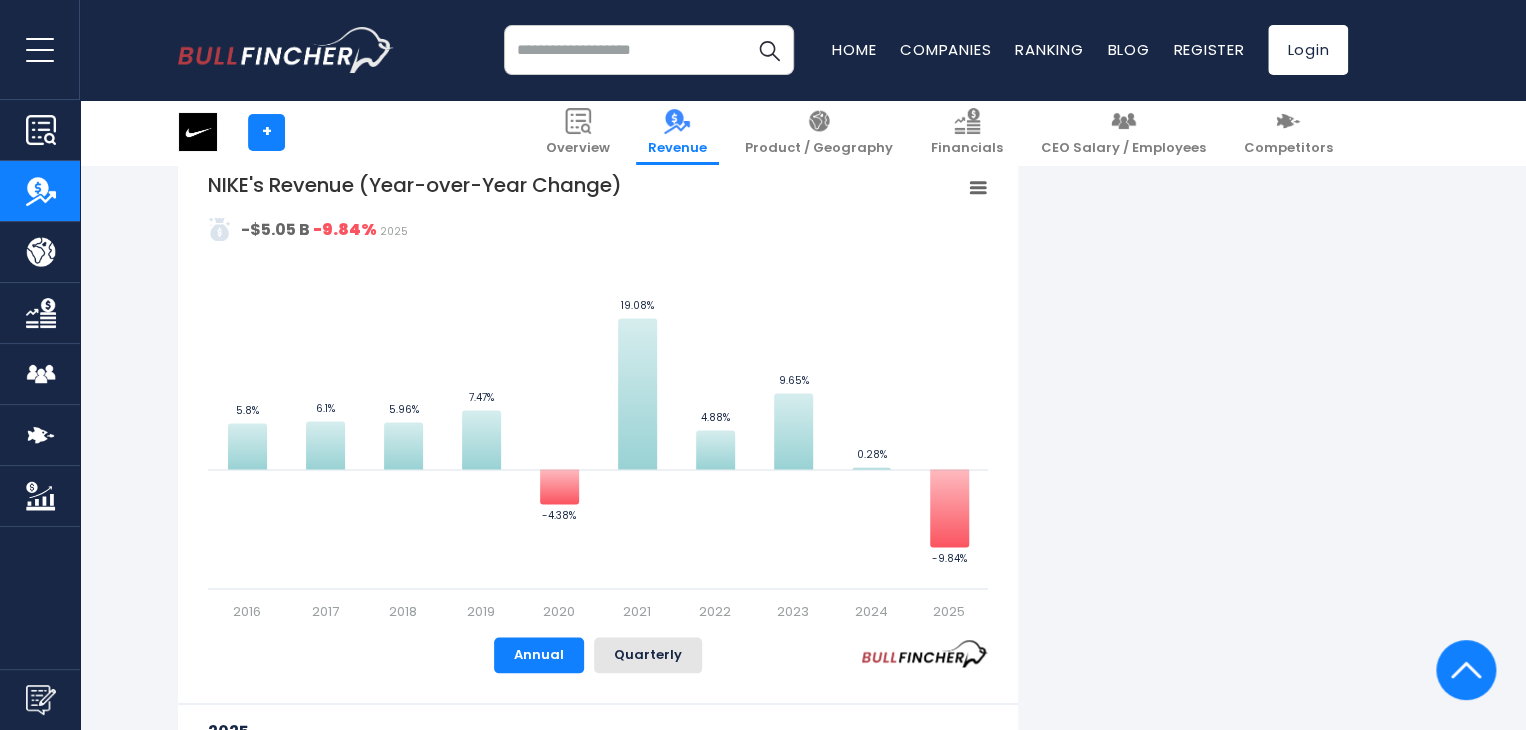 click 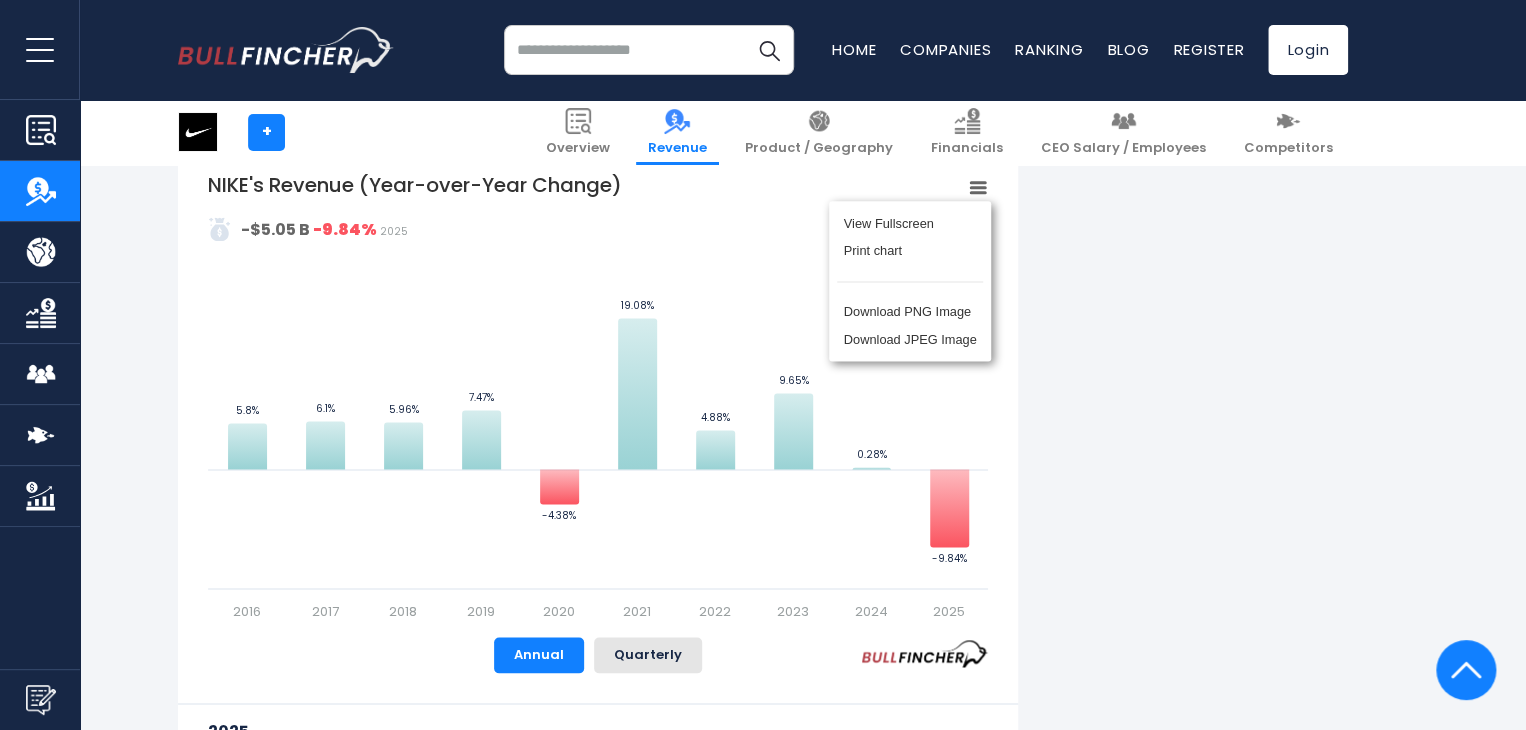 click on "NIKE's Revenue
NIKE's annual revenue was $46.31 B in fiscal year 2025. The annual revenue decreased -$5.05 B from $51.36 B (in 2024) to $46.31 B (in 2025), representing a -9.84% year-over-year decline.
NIKE's quarterly revenue was $11.10 B in the quarter ending May 2025. The quarterly revenue decreased -$1.51 B from $12.61 B (in Q4: Sept 2024) to $11.10 B (in Q4: Sept 2025), representing a -11.97% year-over-year decline.
The highest annual revenue  and  ." at bounding box center [763, 1892] 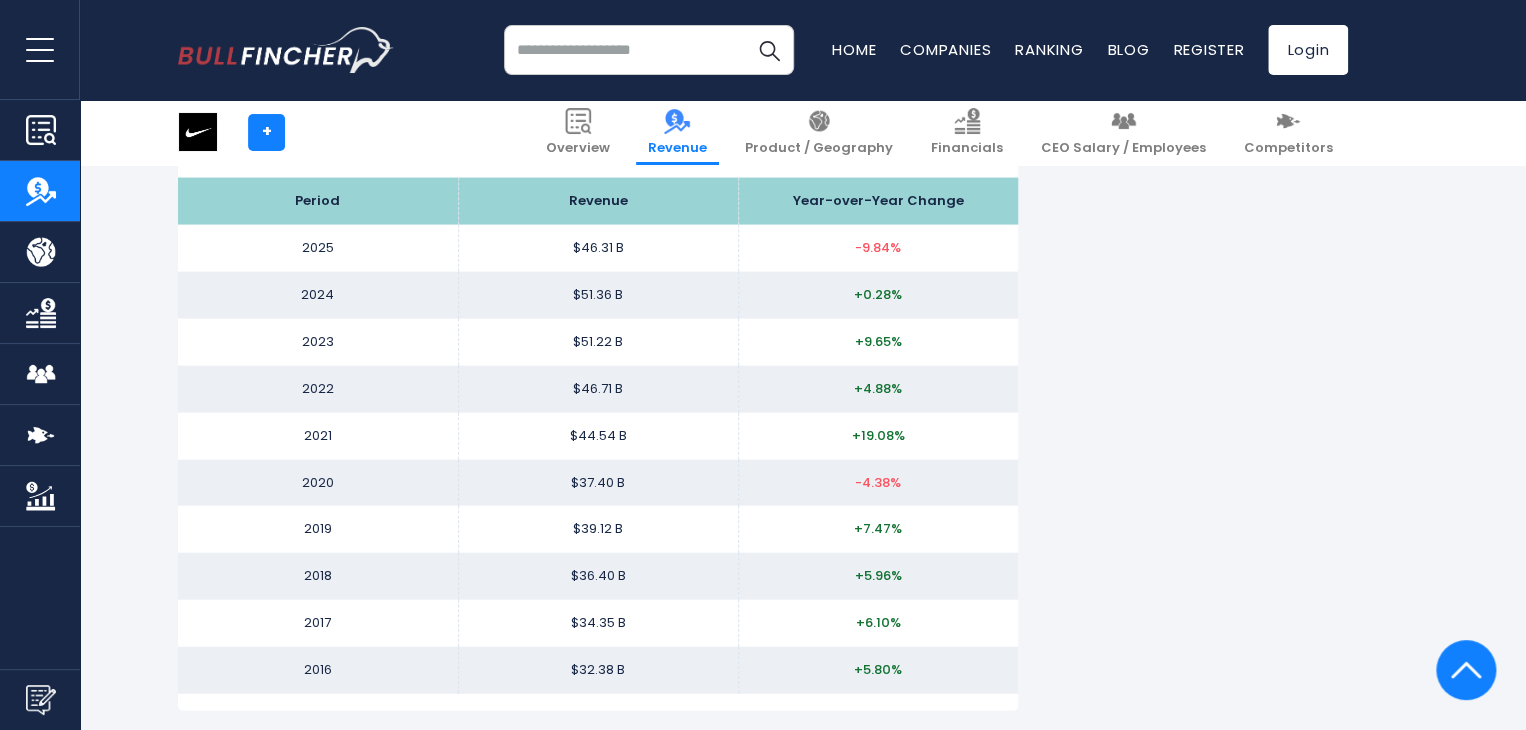 scroll, scrollTop: 1981, scrollLeft: 0, axis: vertical 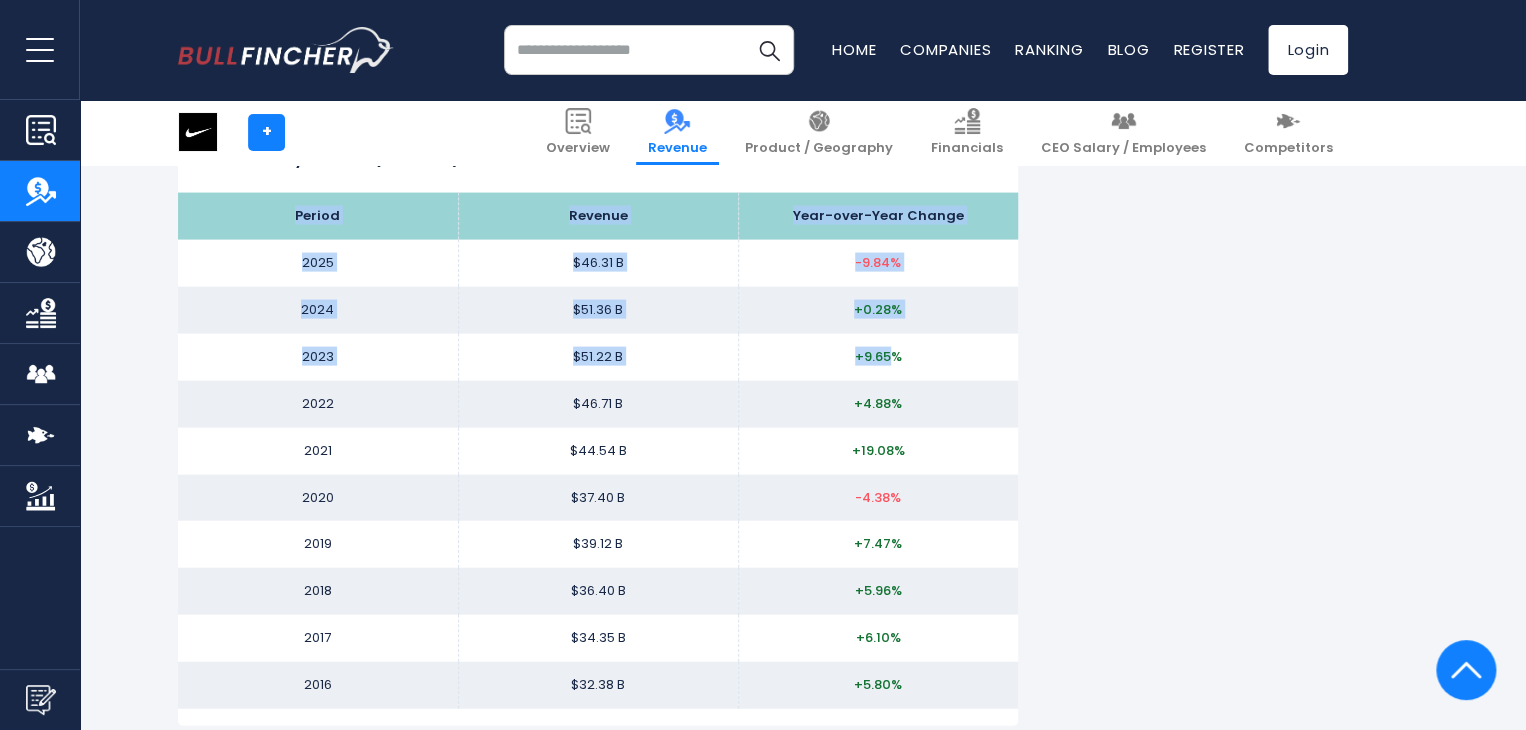 drag, startPoint x: 295, startPoint y: 209, endPoint x: 892, endPoint y: 343, distance: 611.85376 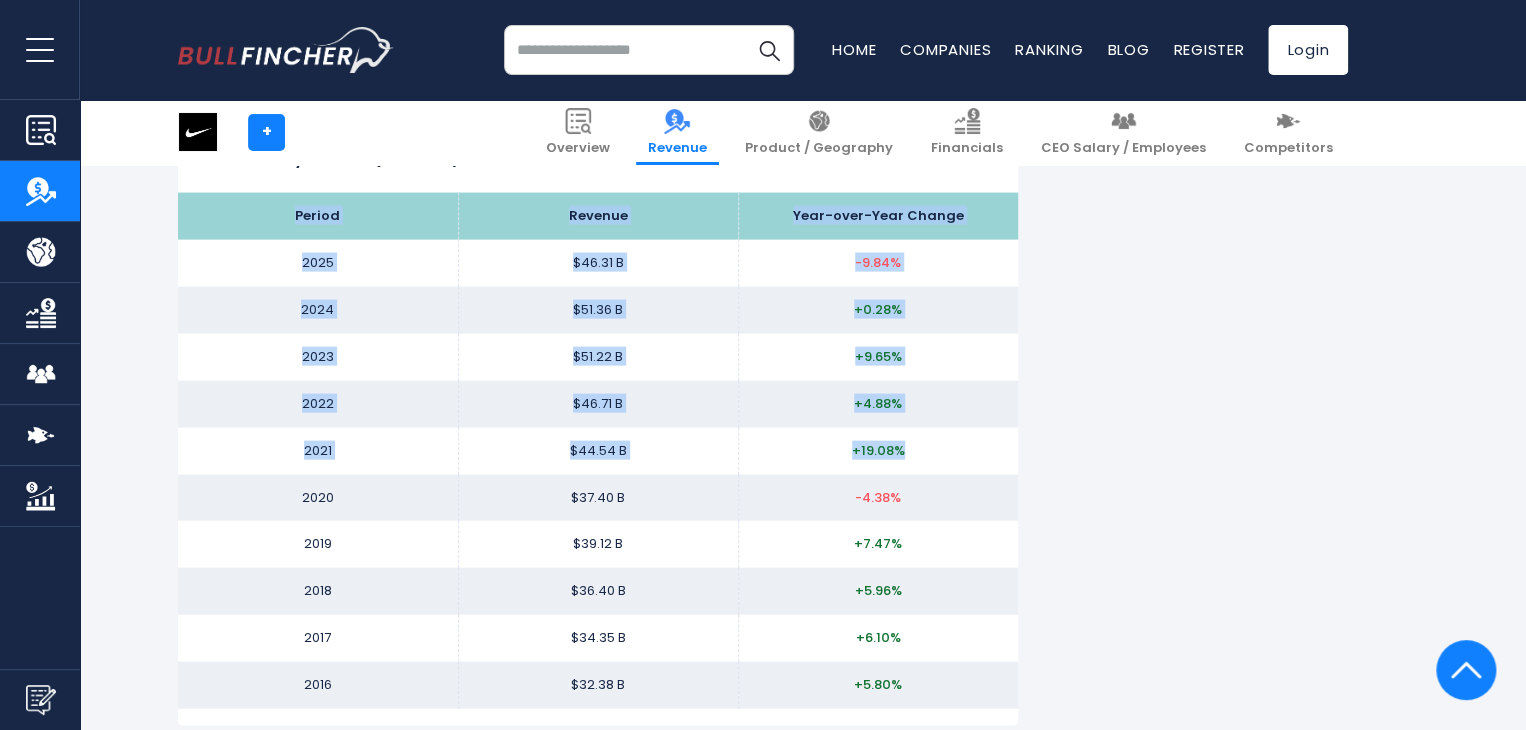 drag, startPoint x: 296, startPoint y: 211, endPoint x: 920, endPoint y: 449, distance: 667.8473 